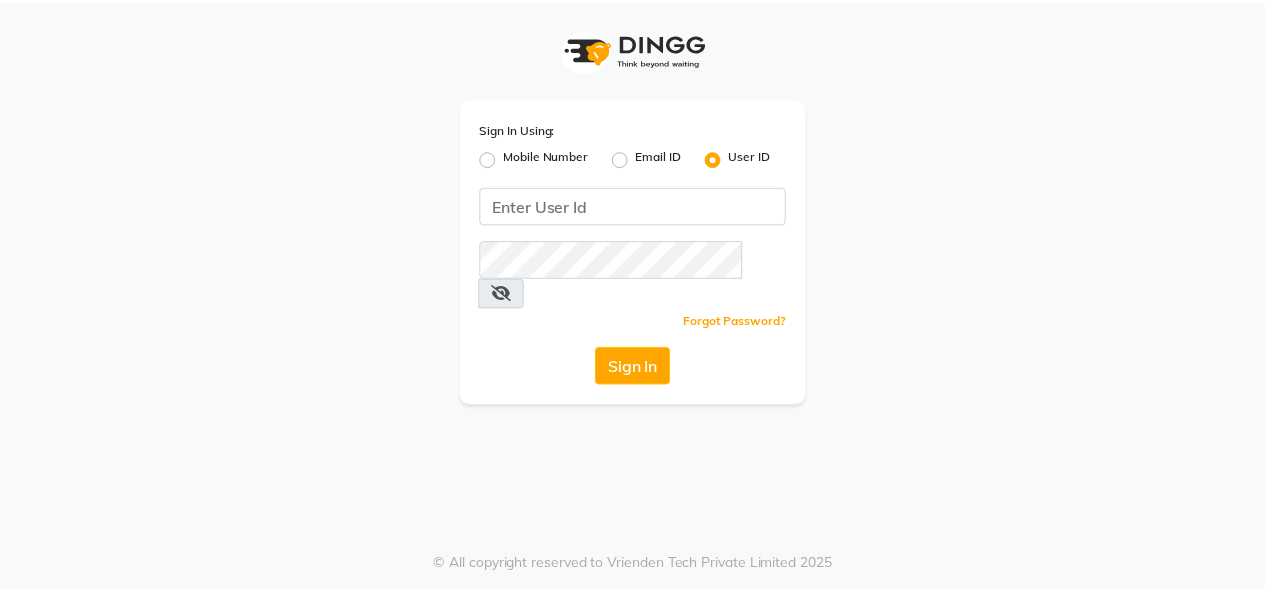 scroll, scrollTop: 0, scrollLeft: 0, axis: both 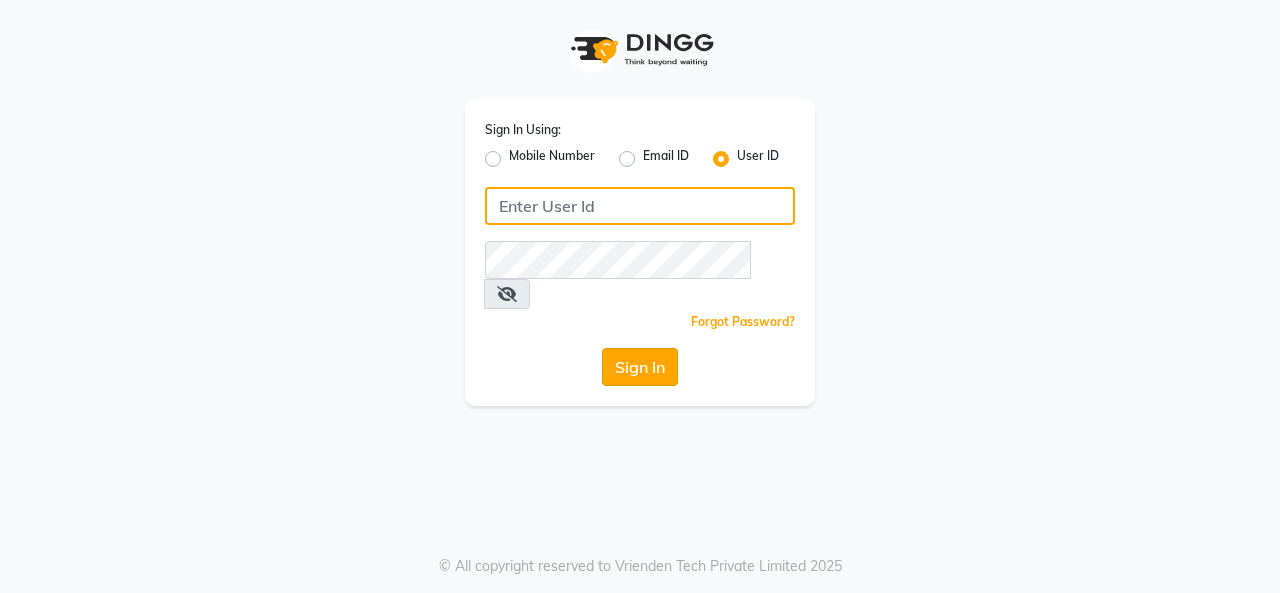 type on "crown123" 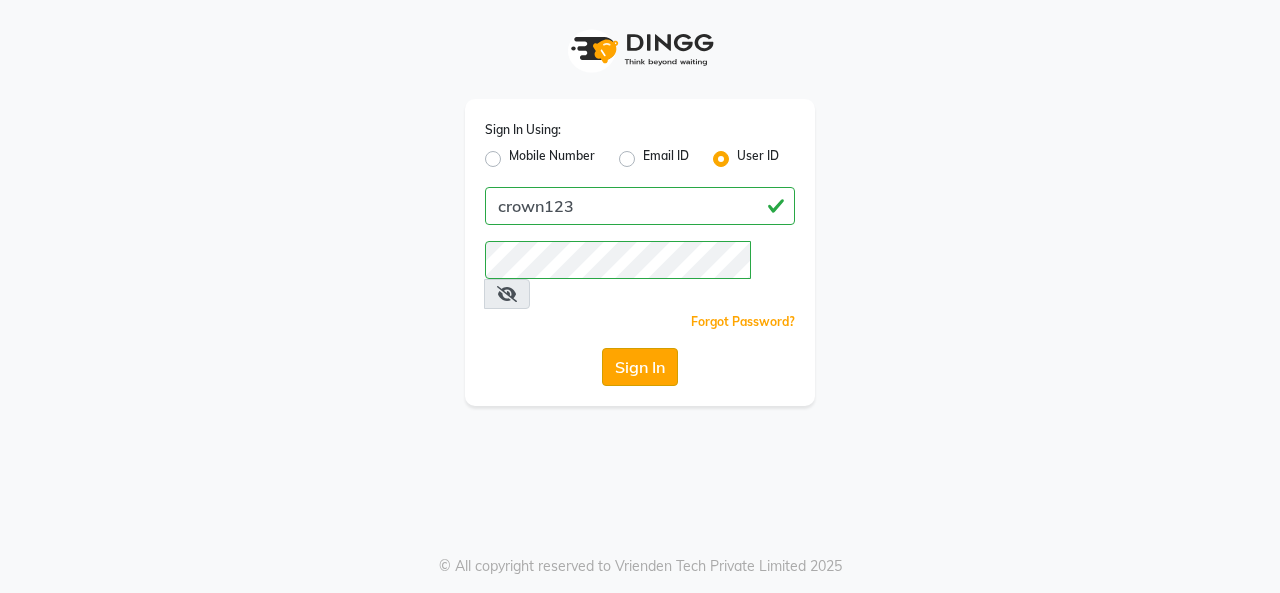 click on "Sign In" 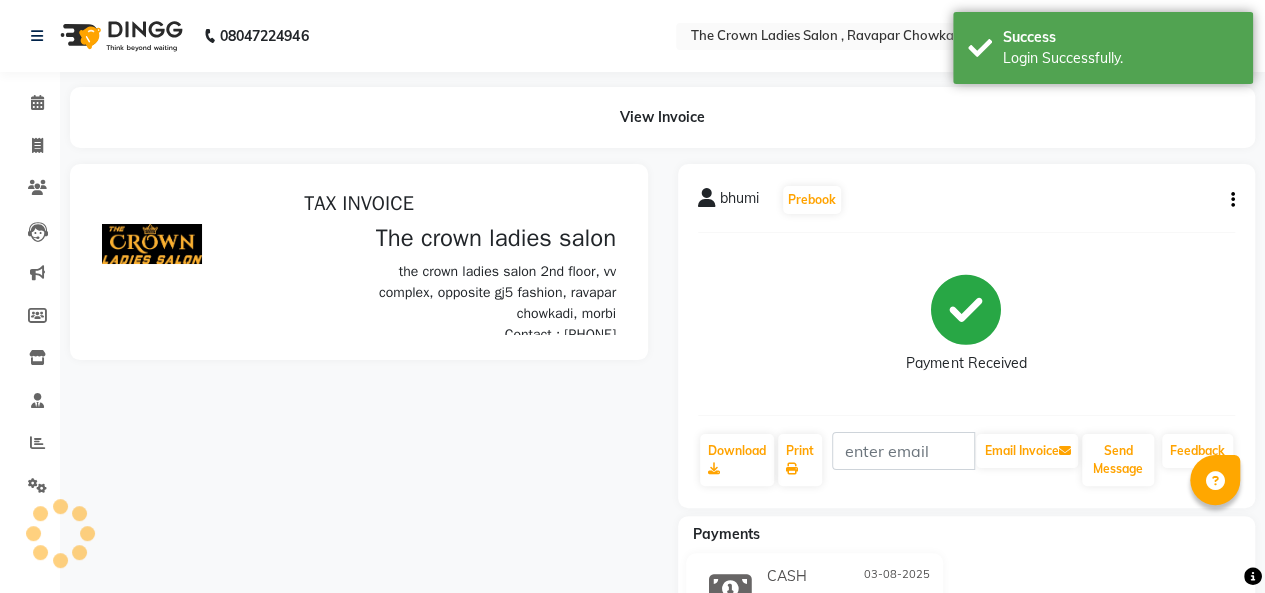scroll, scrollTop: 0, scrollLeft: 0, axis: both 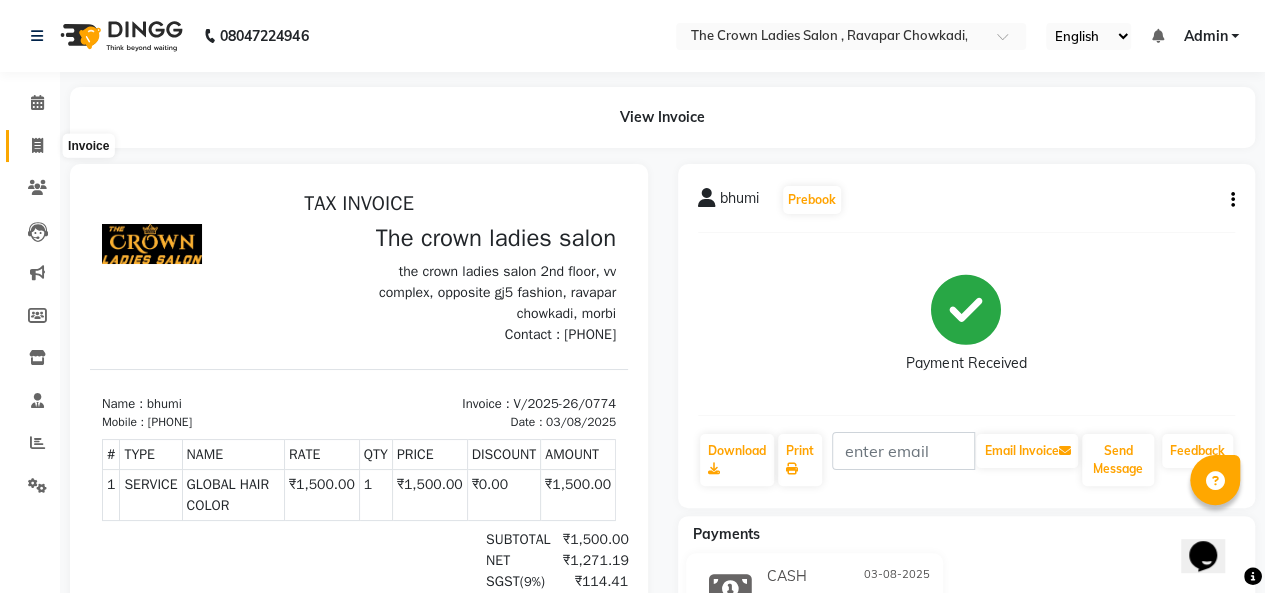 click 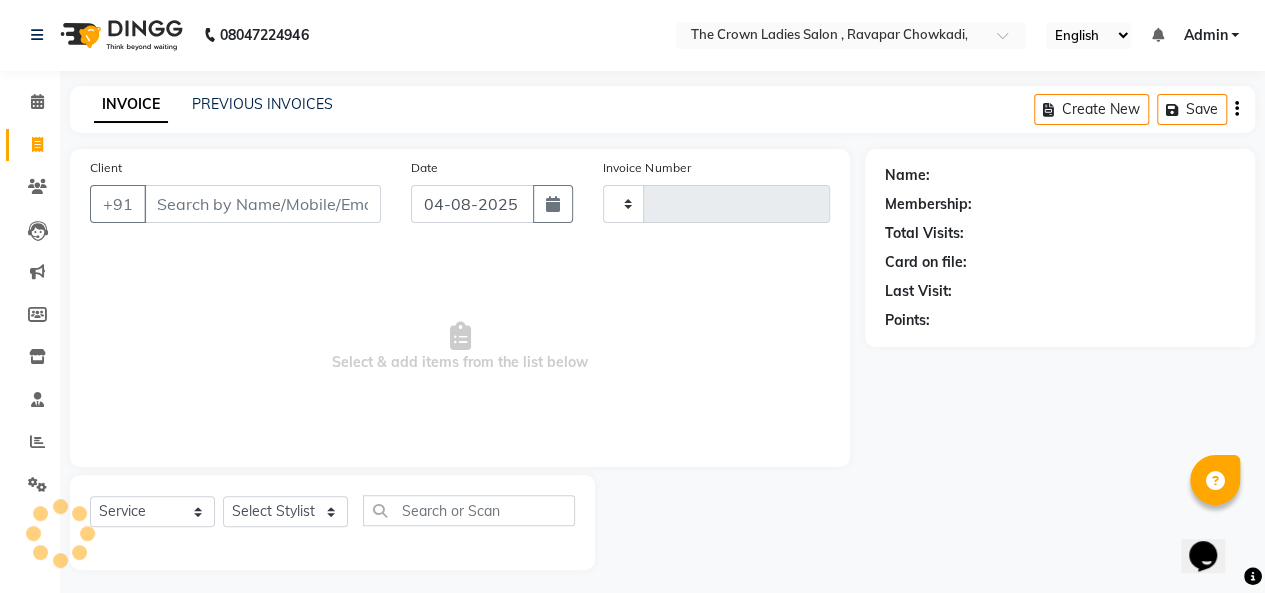type on "0775" 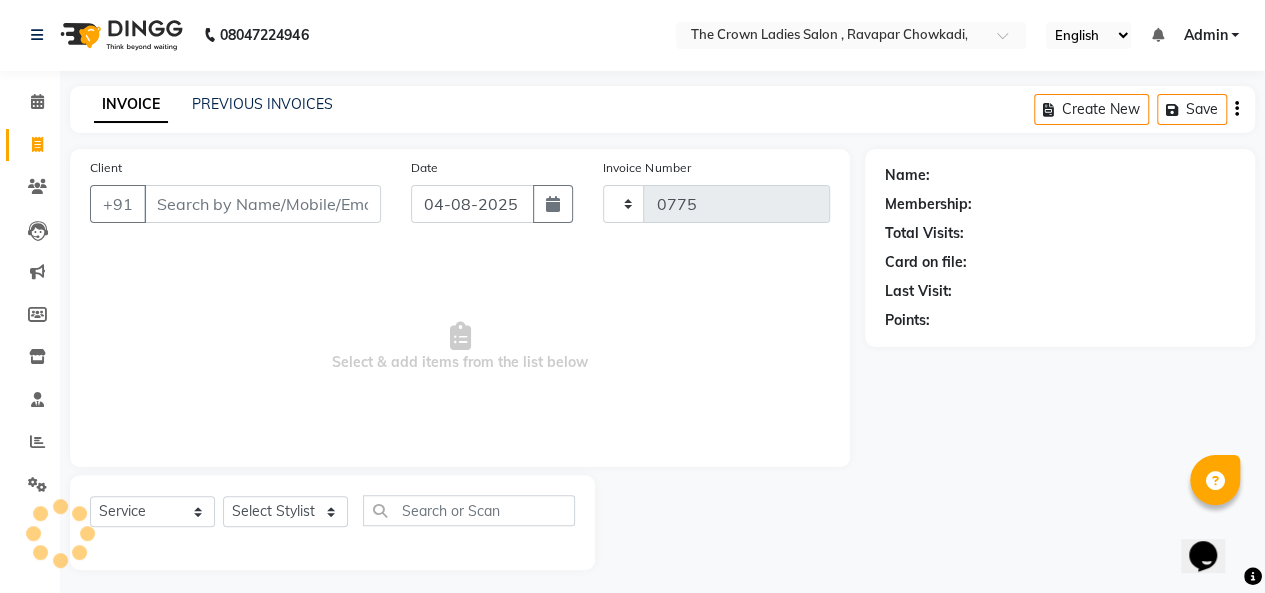 scroll, scrollTop: 7, scrollLeft: 0, axis: vertical 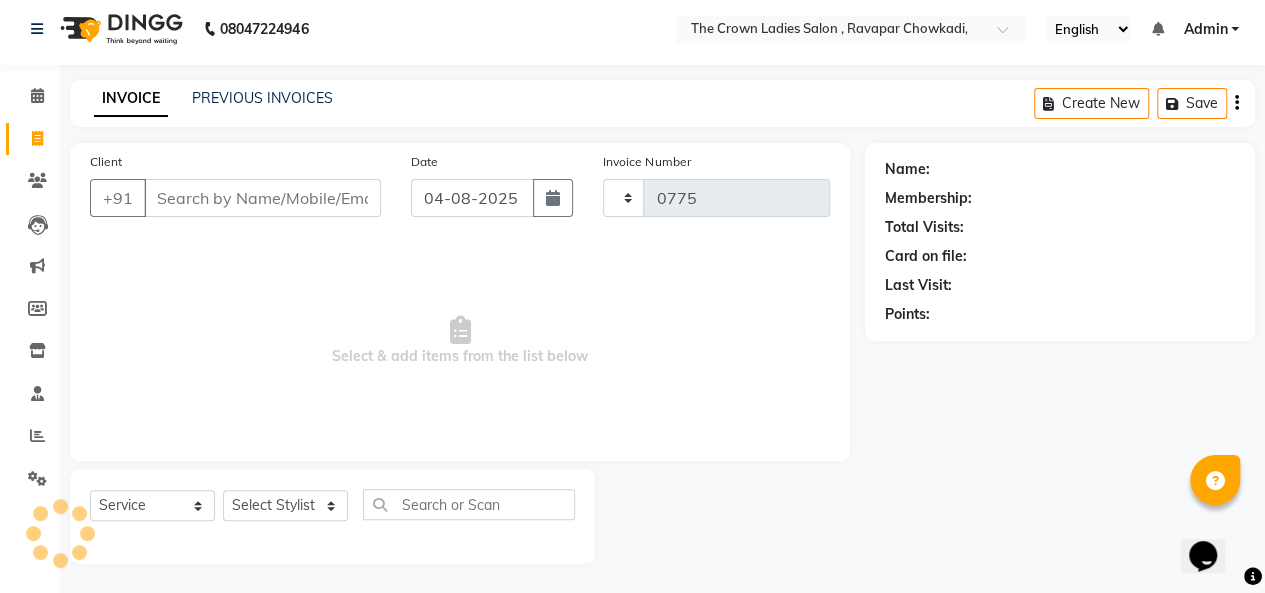 select on "7627" 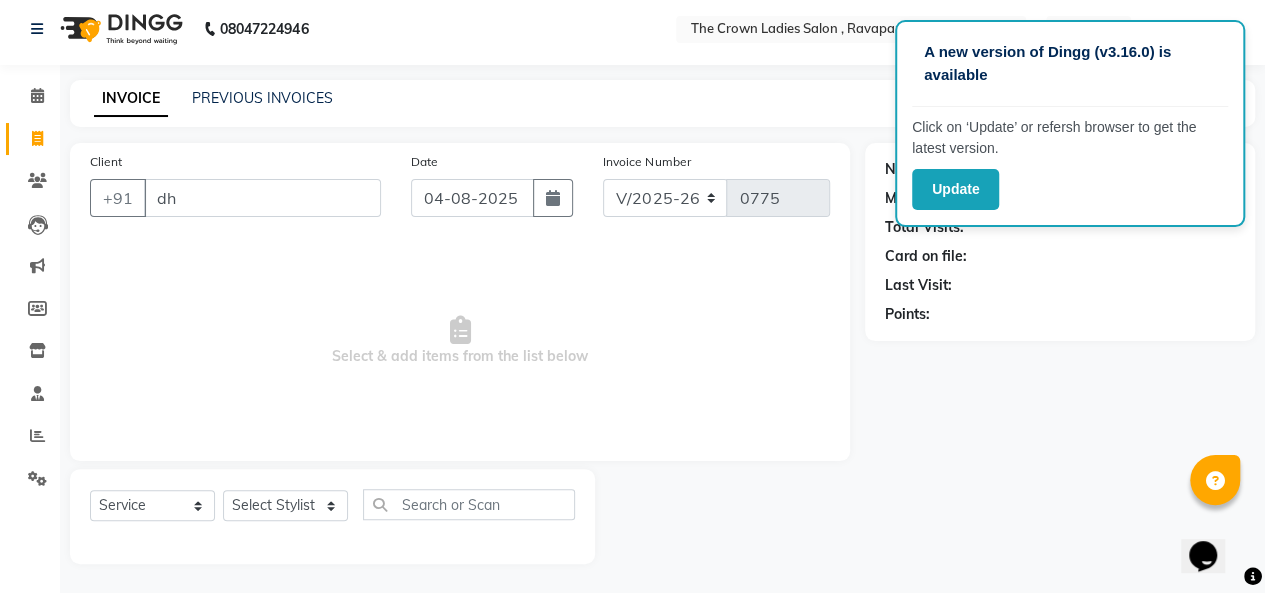 type on "d" 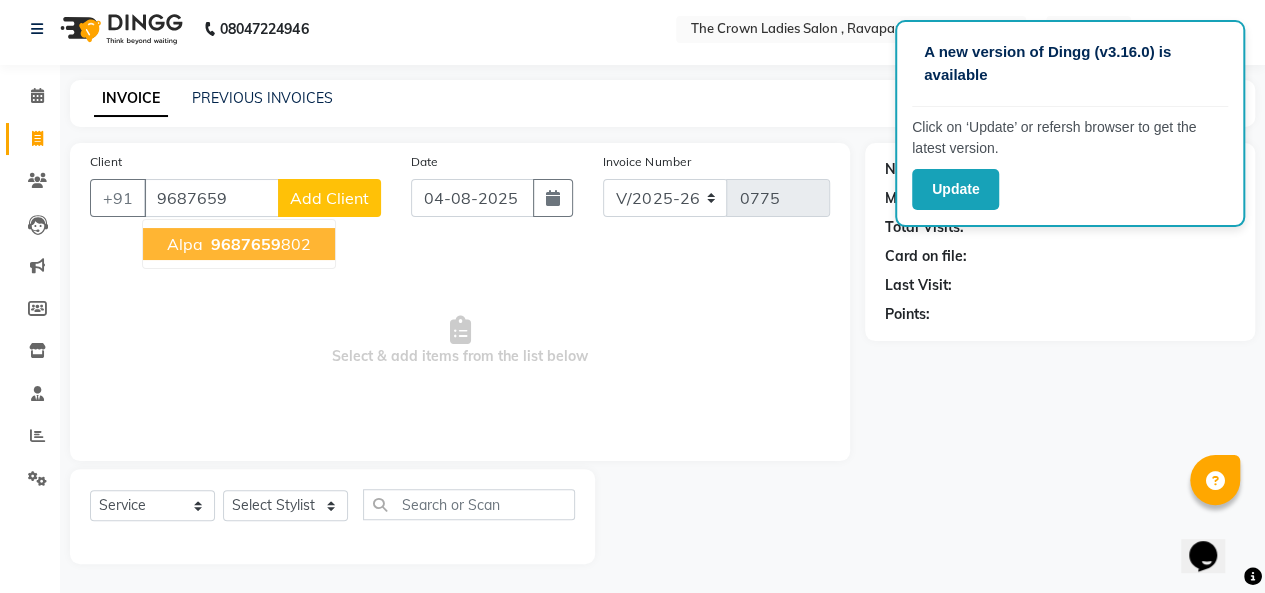 click on "[FIRST] [PHONE]" at bounding box center [239, 244] 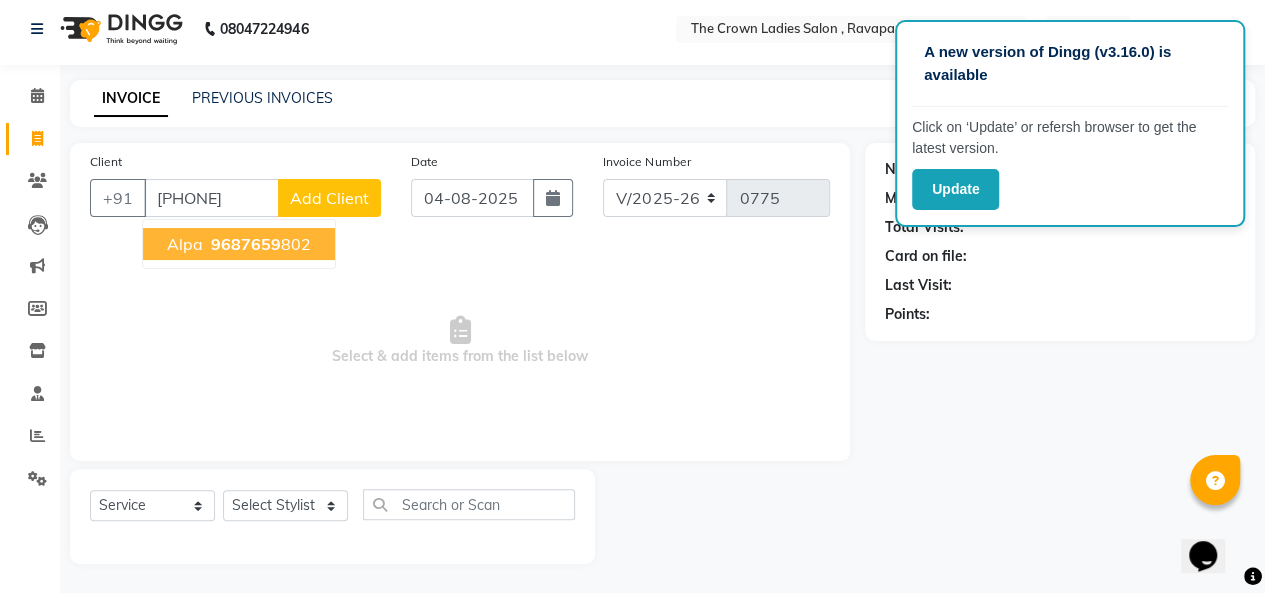 type on "[PHONE]" 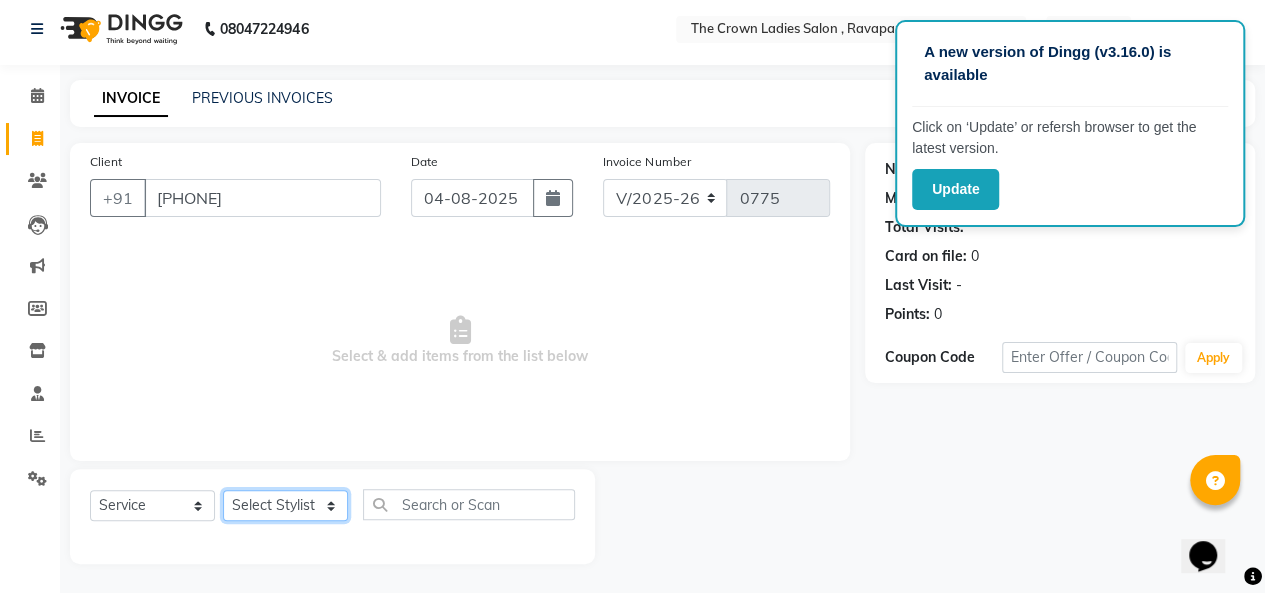 click on "Select Stylist Hemangi hemanshi khushi kundariya maya mayur nikita shubham tejas vaidehi" 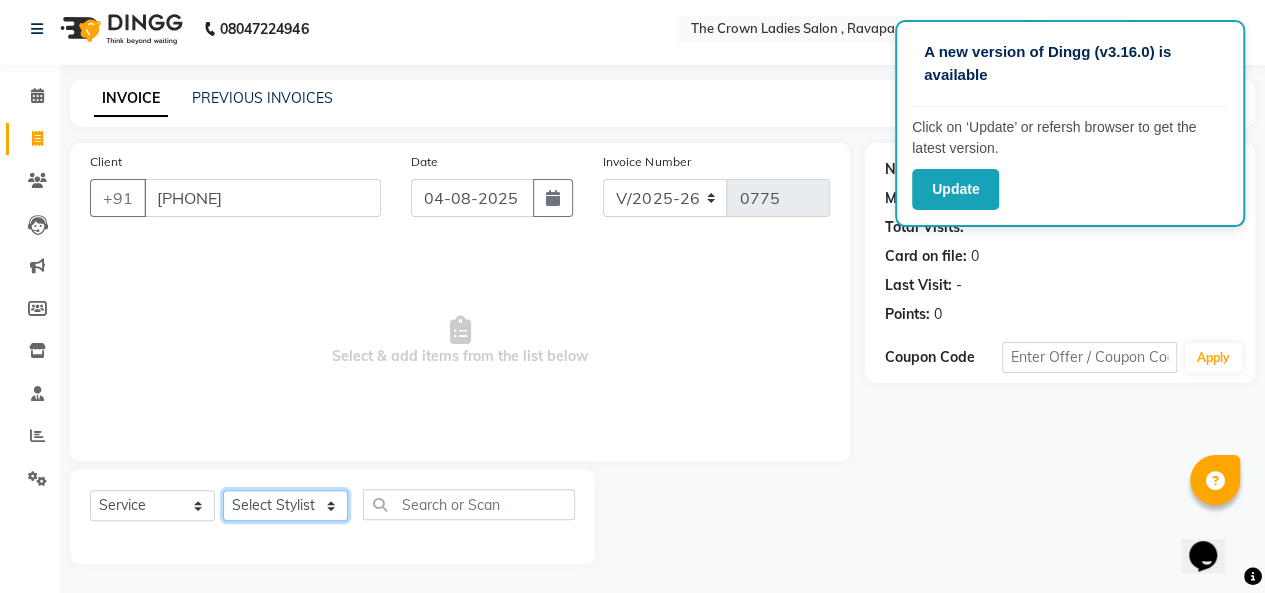 select on "69593" 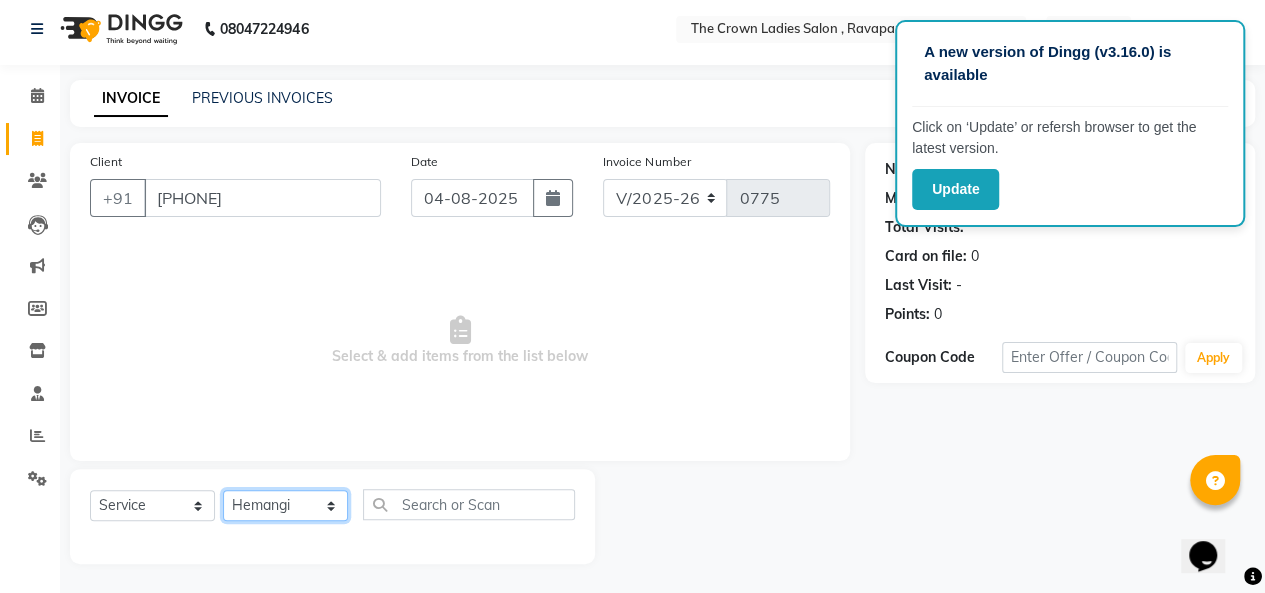 click on "Select Stylist Hemangi hemanshi khushi kundariya maya mayur nikita shubham tejas vaidehi" 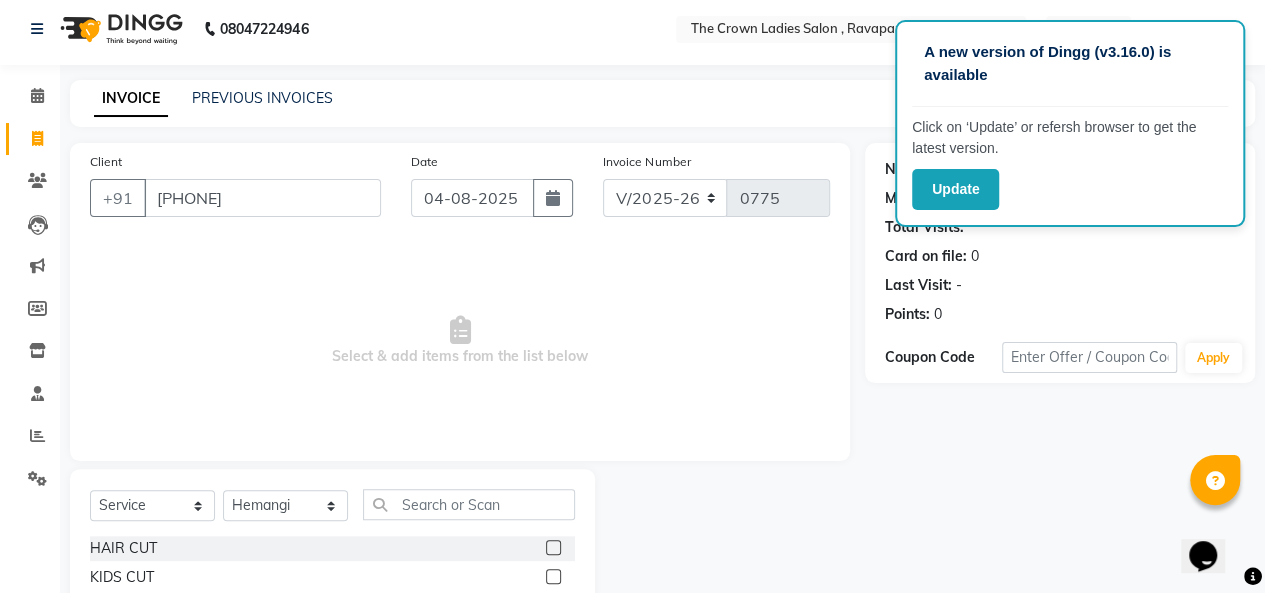 click on "Select & add items from the list below" at bounding box center [460, 341] 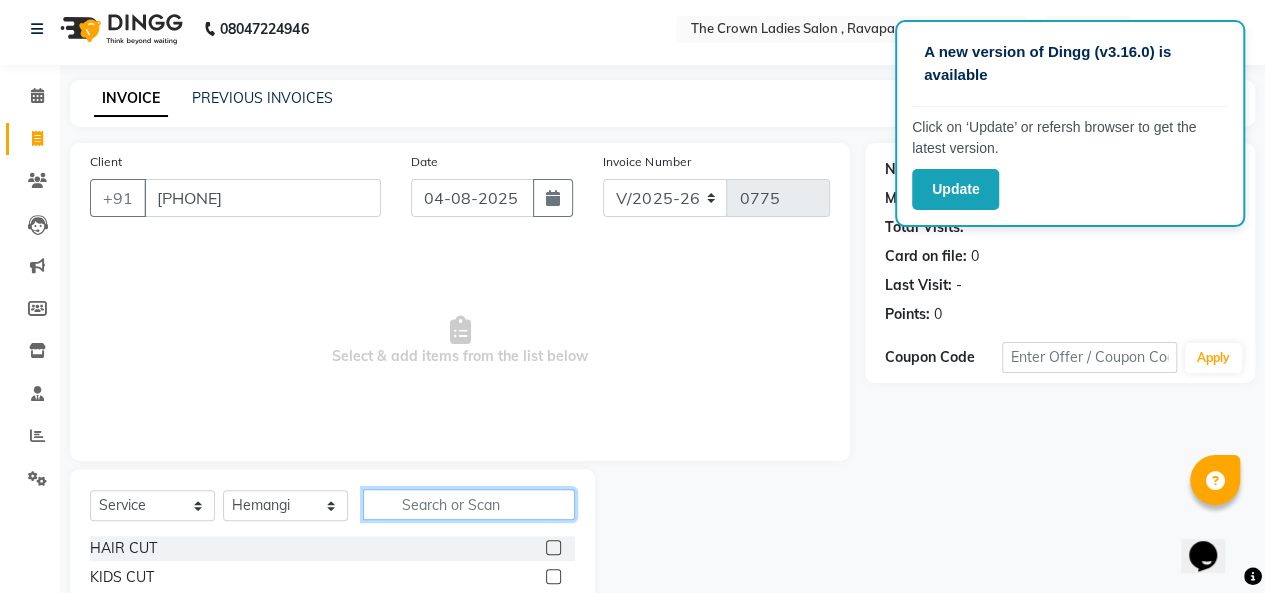 click 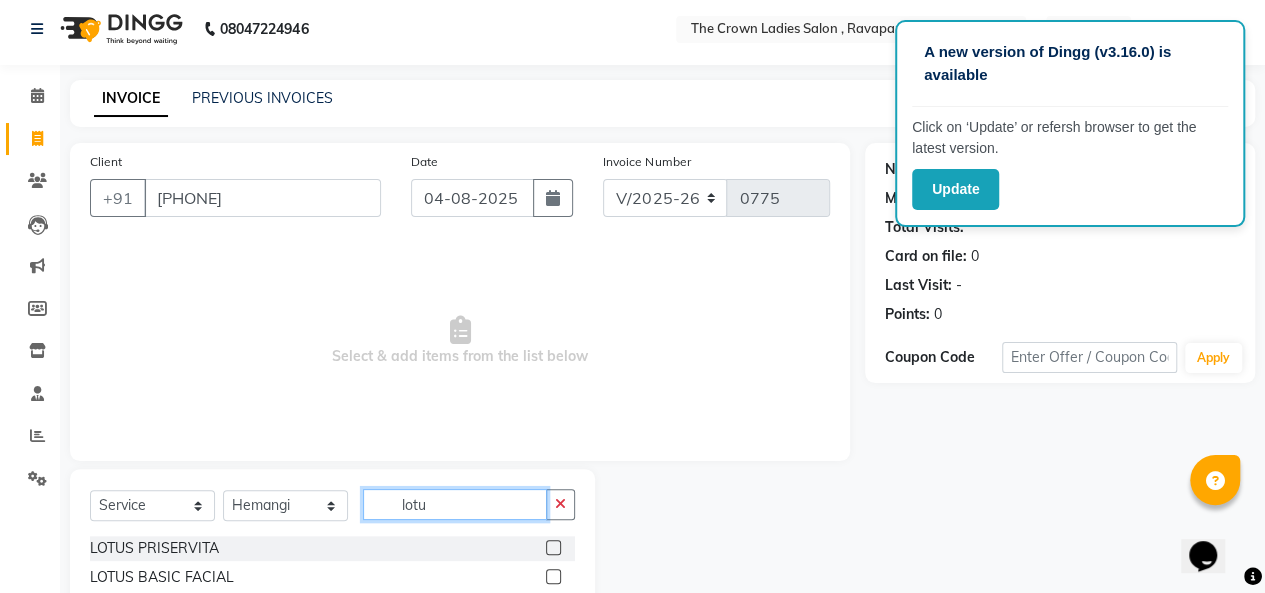 type on "lotu" 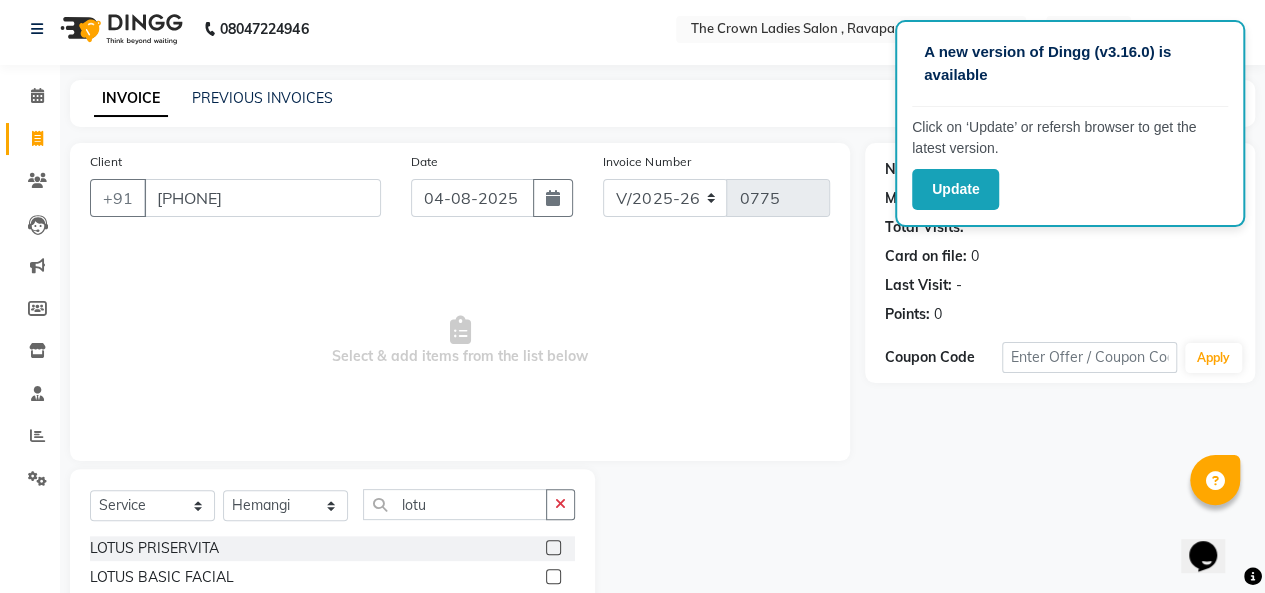 click 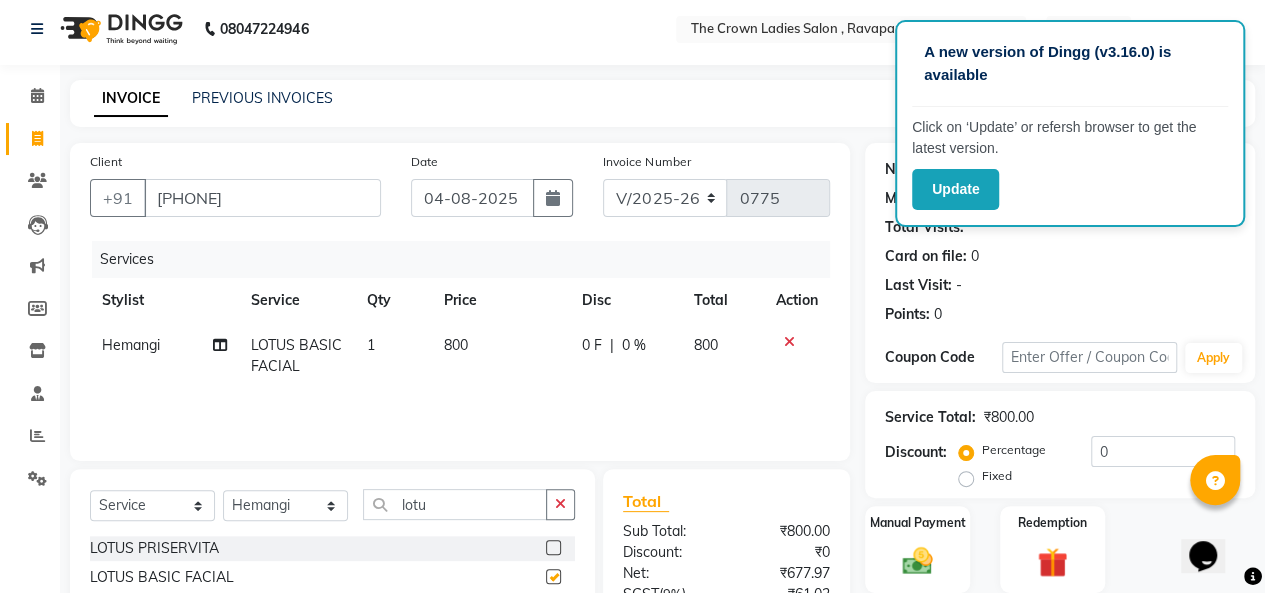 checkbox on "false" 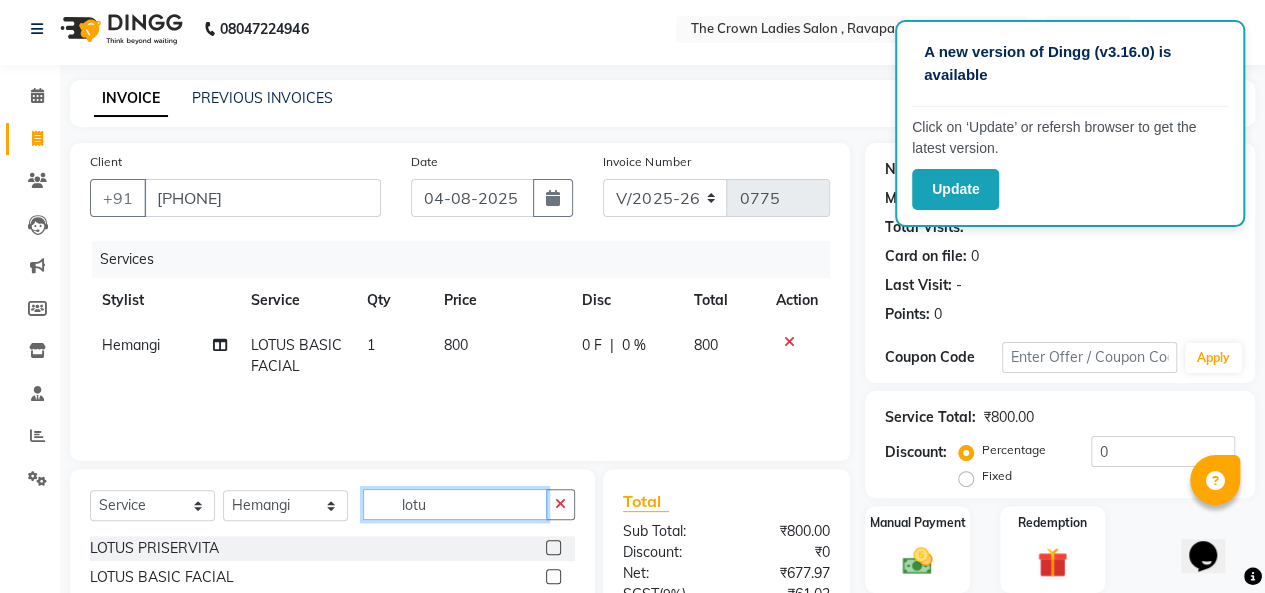 click on "lotu" 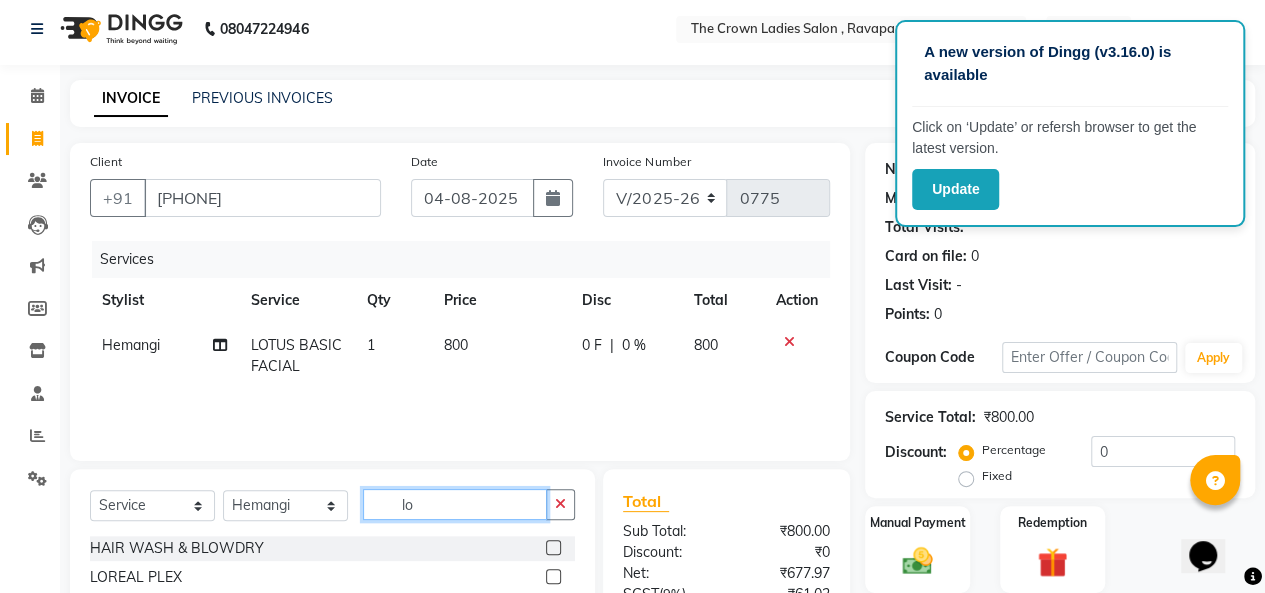 type on "l" 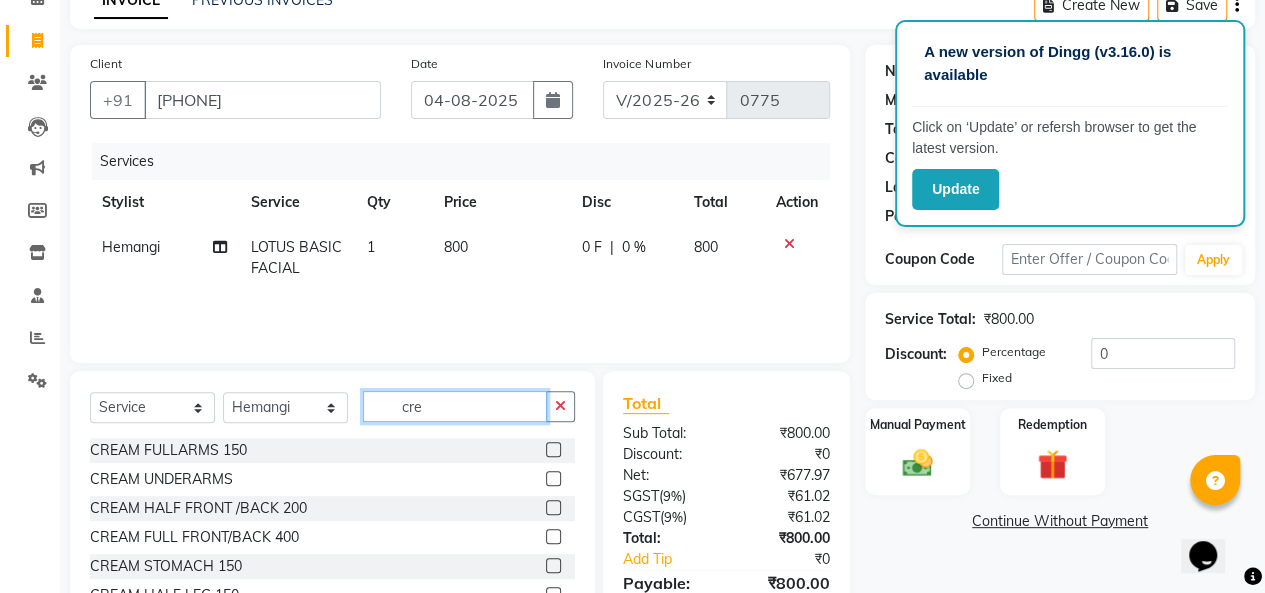 scroll, scrollTop: 142, scrollLeft: 0, axis: vertical 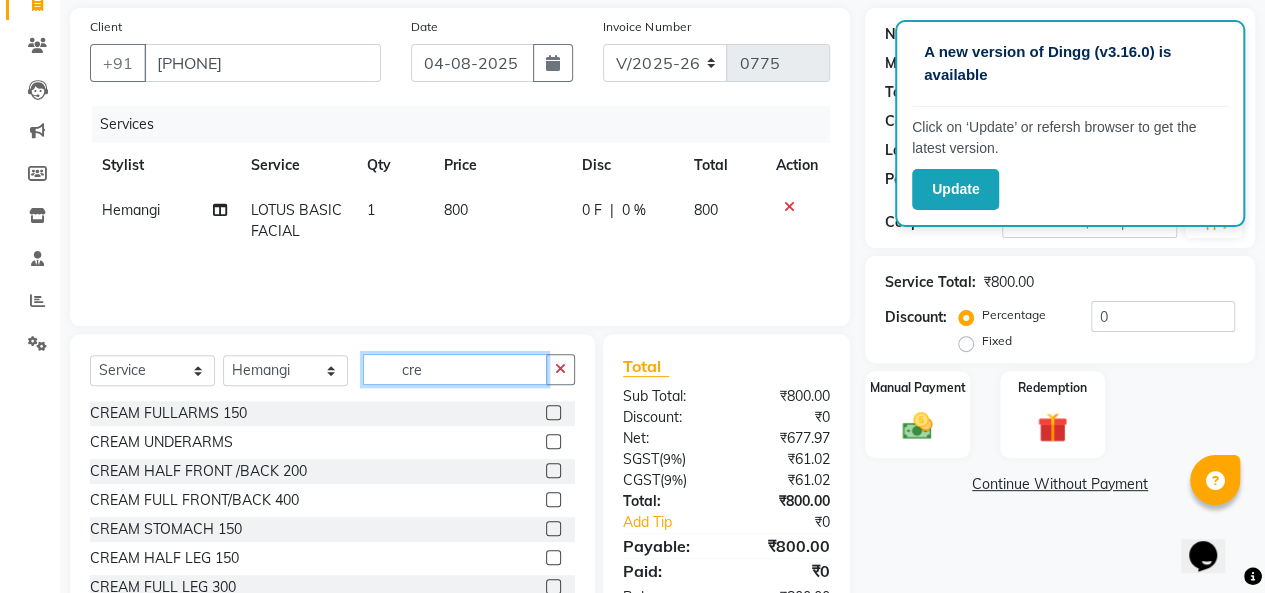 type on "cre" 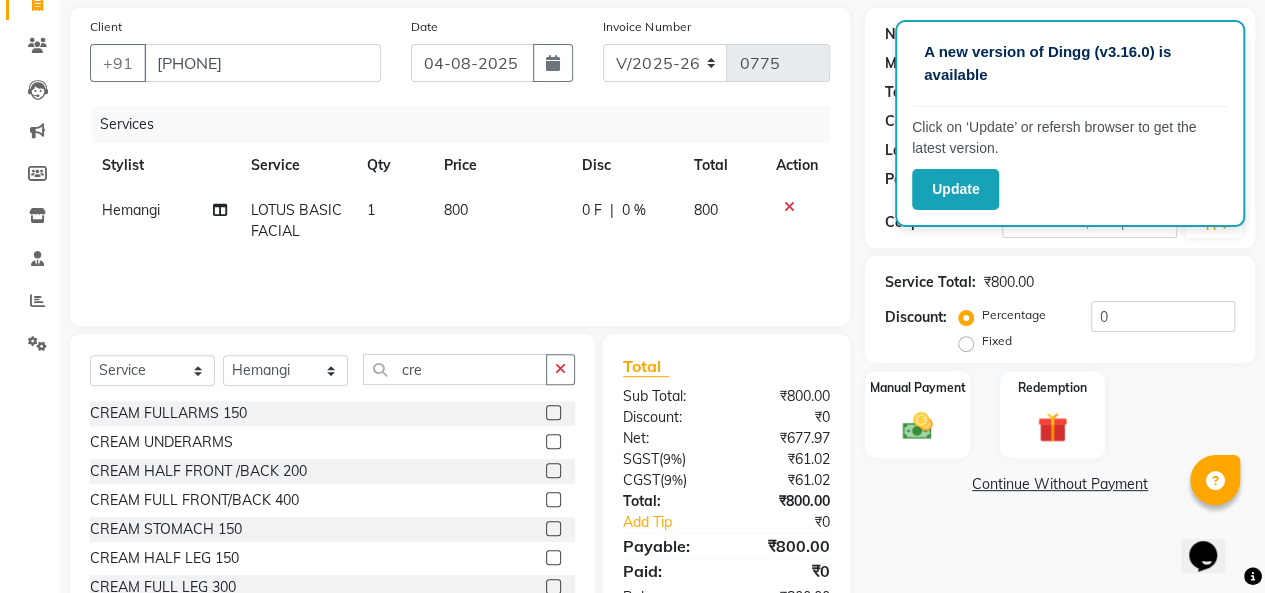 click 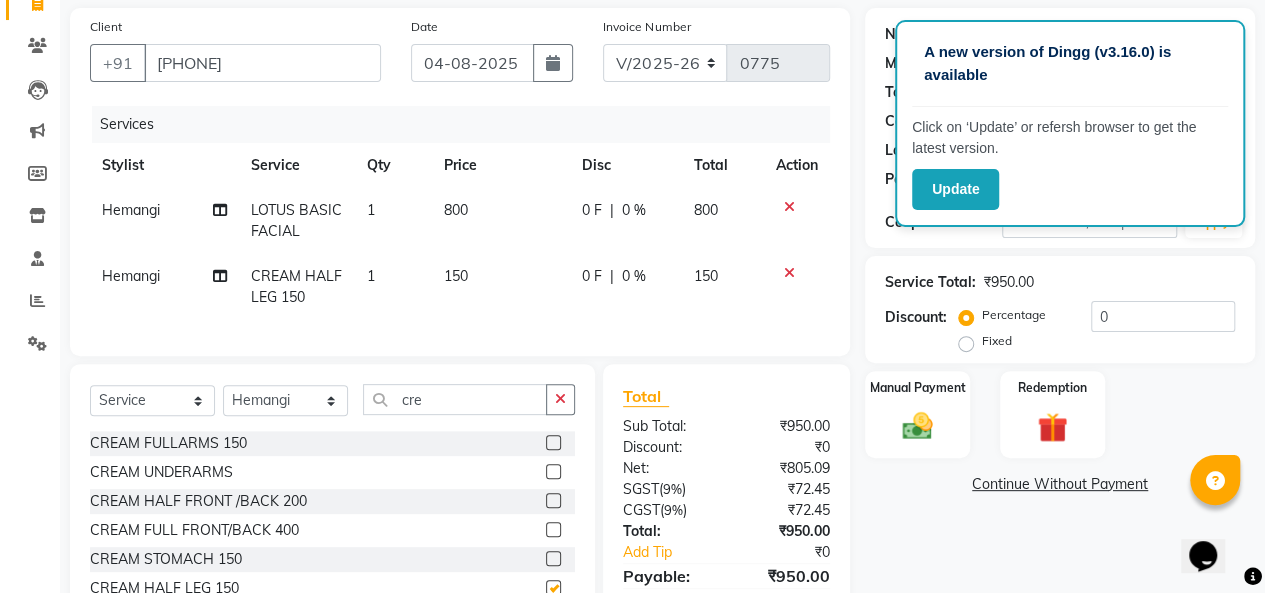 checkbox on "false" 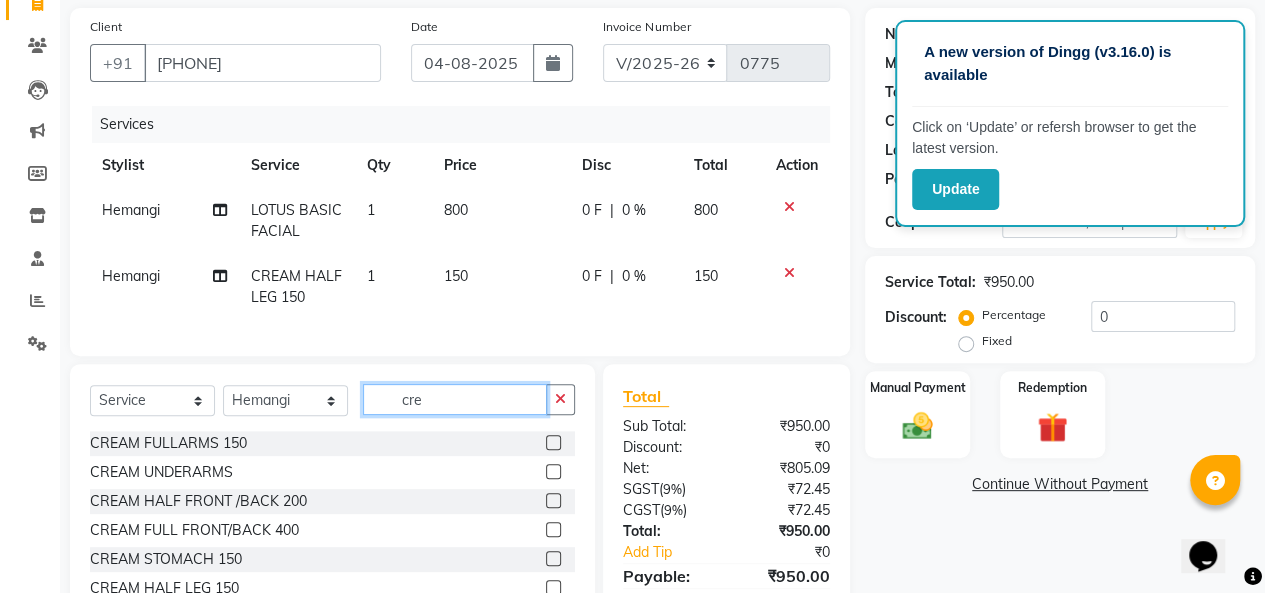 click on "cre" 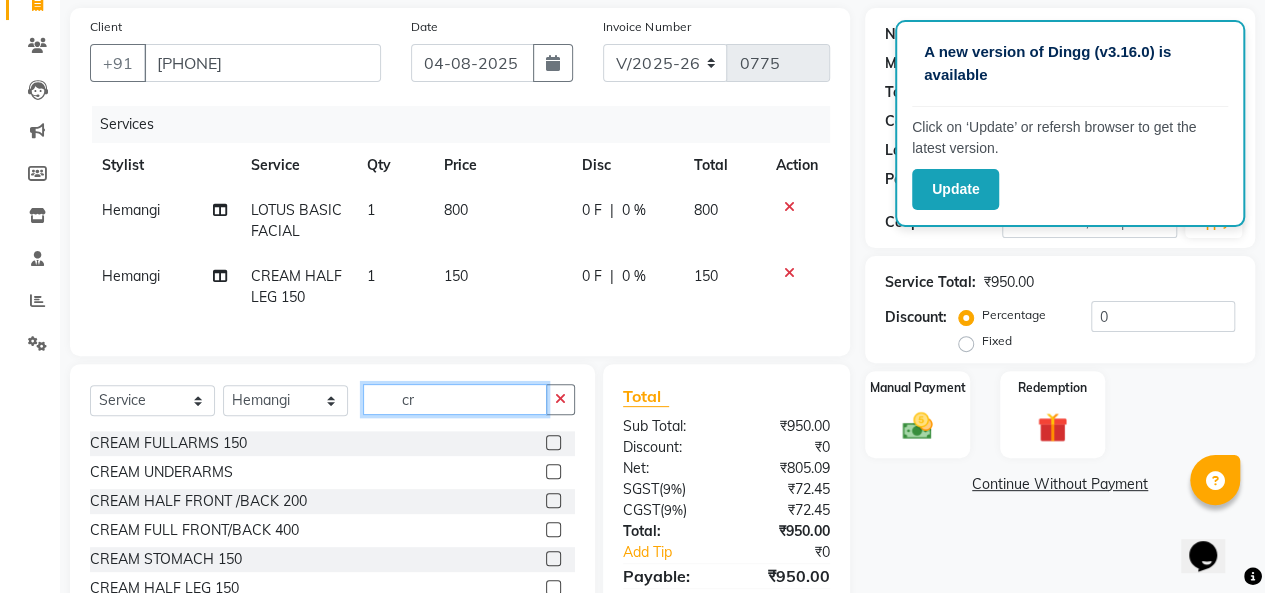 type on "c" 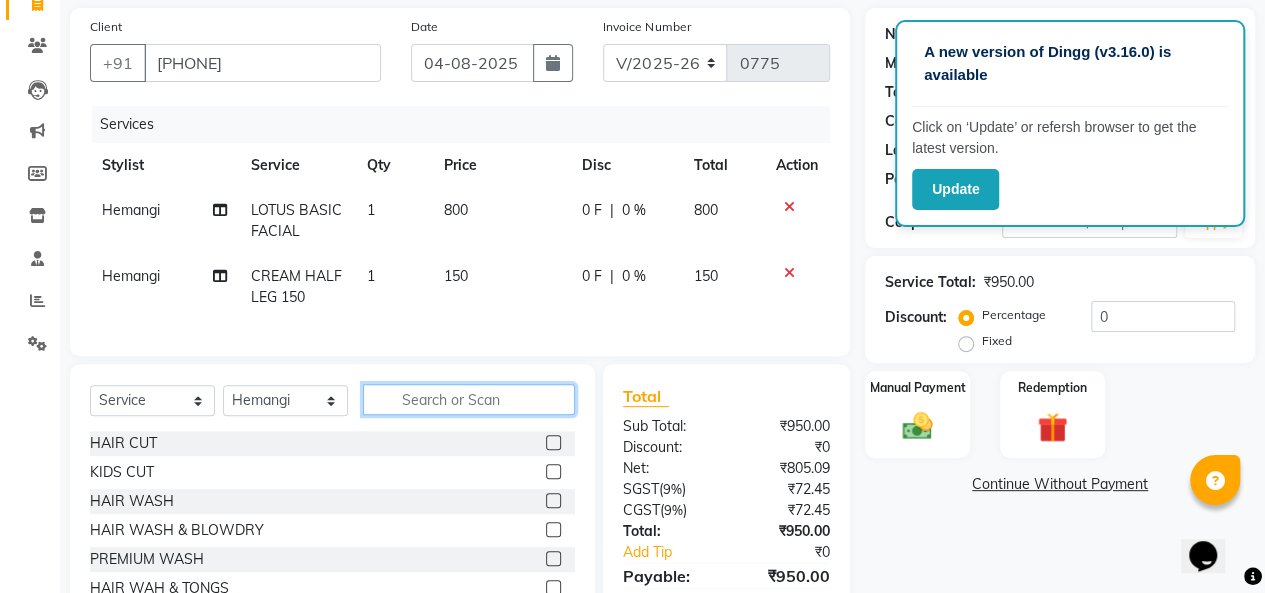 type 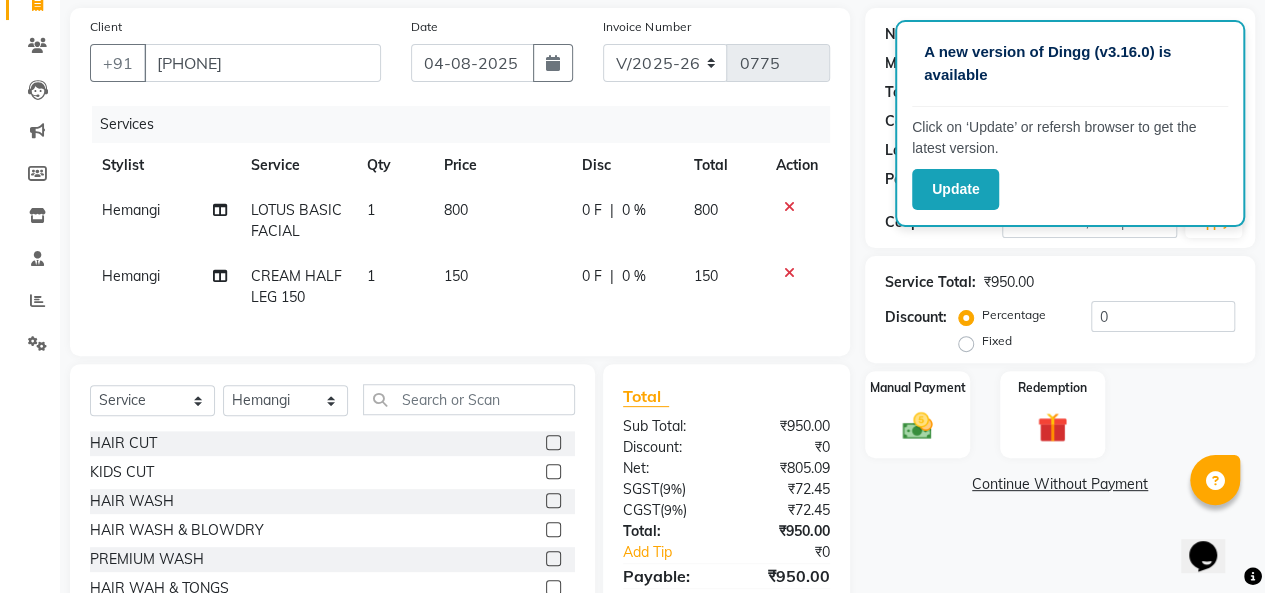 click 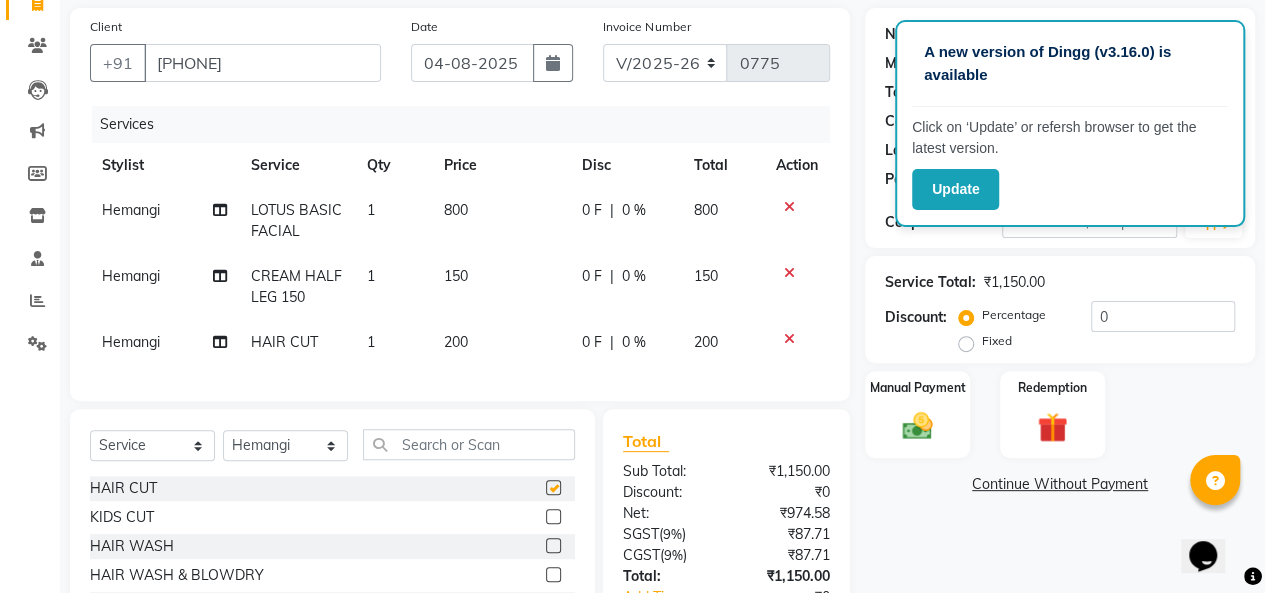 checkbox on "false" 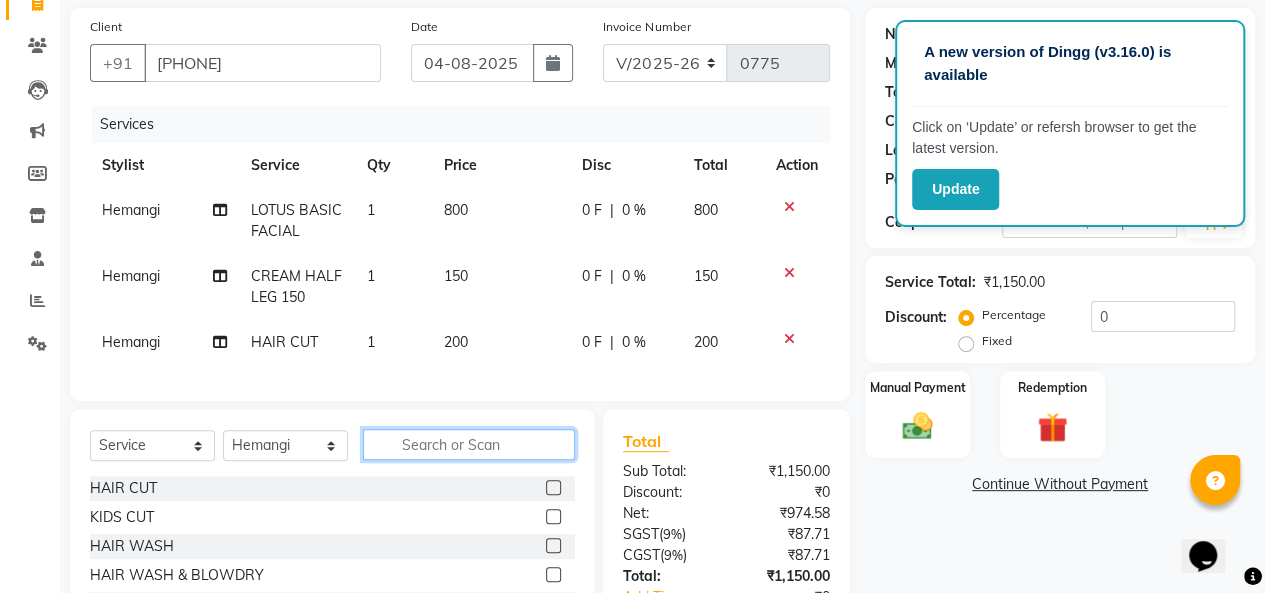 click 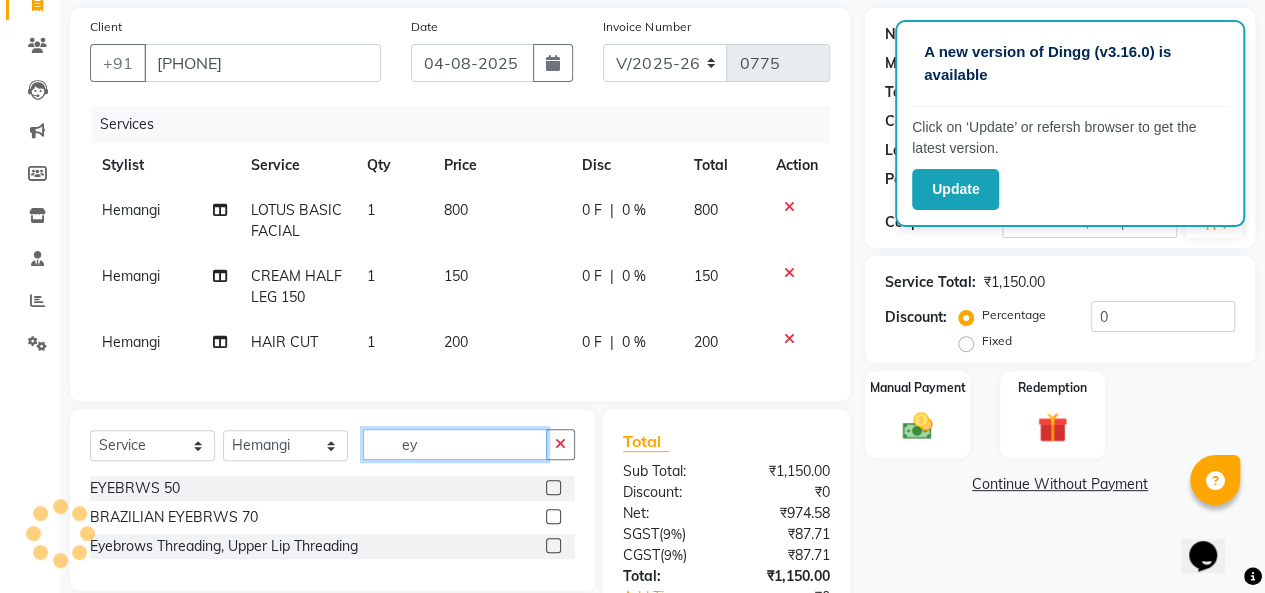 type on "ey" 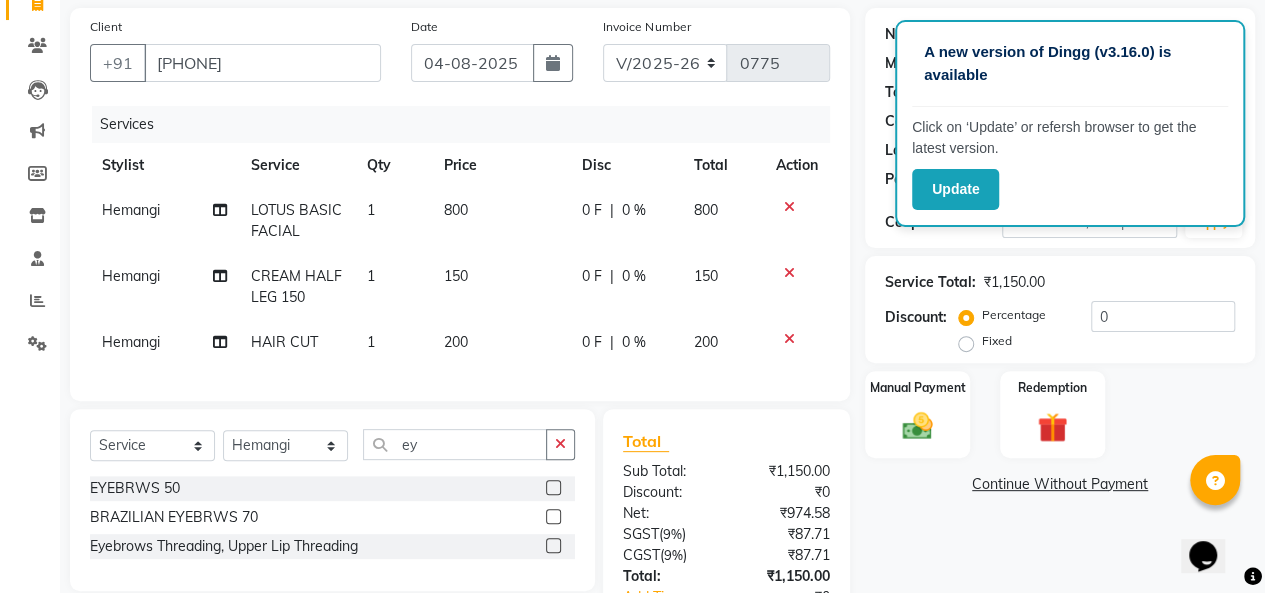click 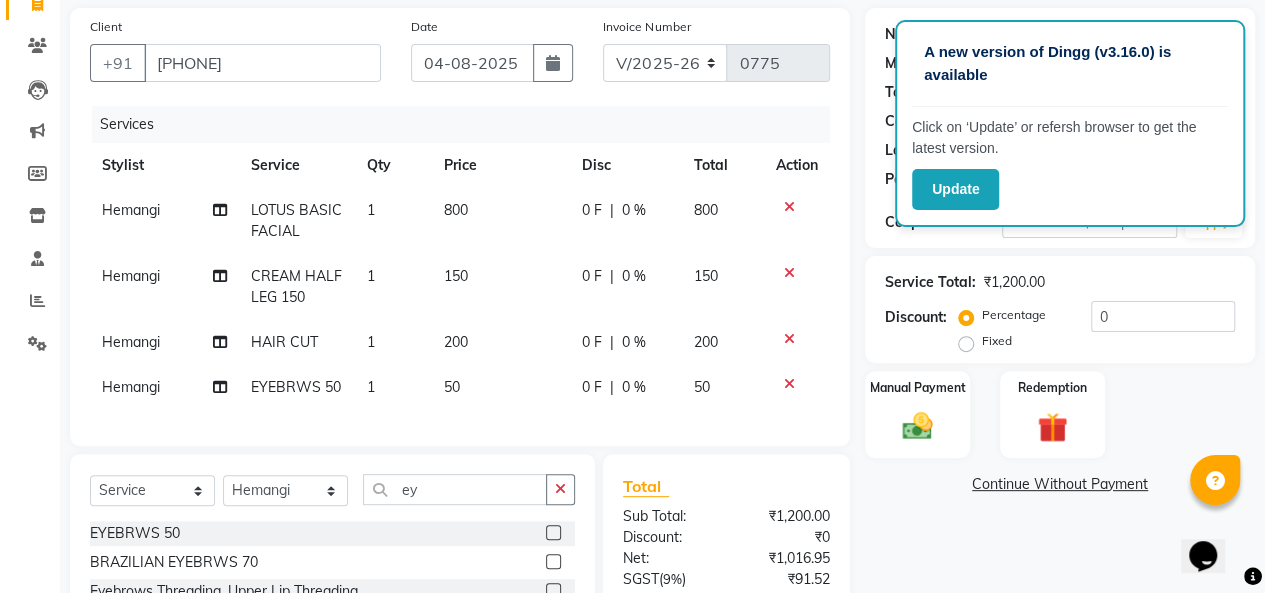 click 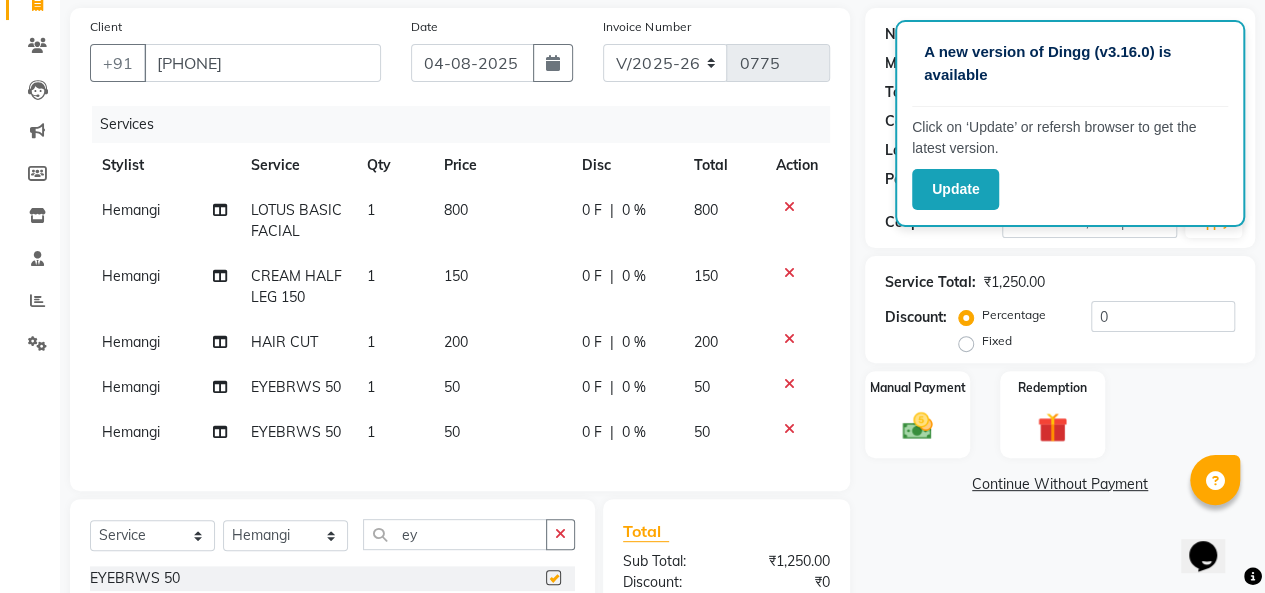 checkbox on "false" 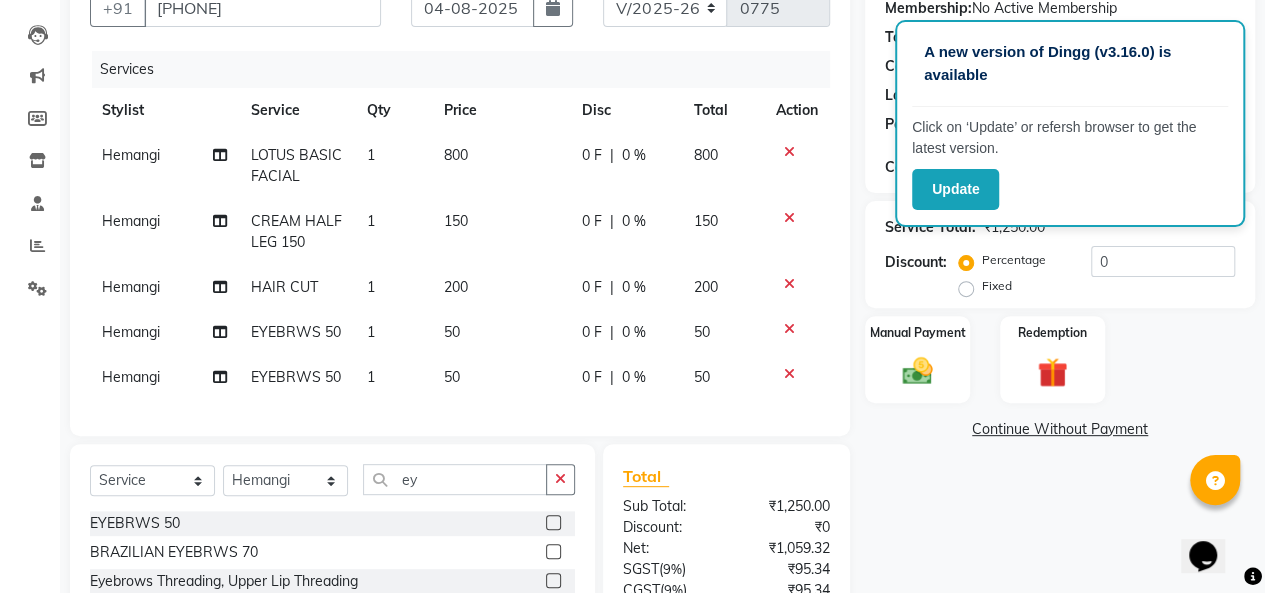 scroll, scrollTop: 198, scrollLeft: 0, axis: vertical 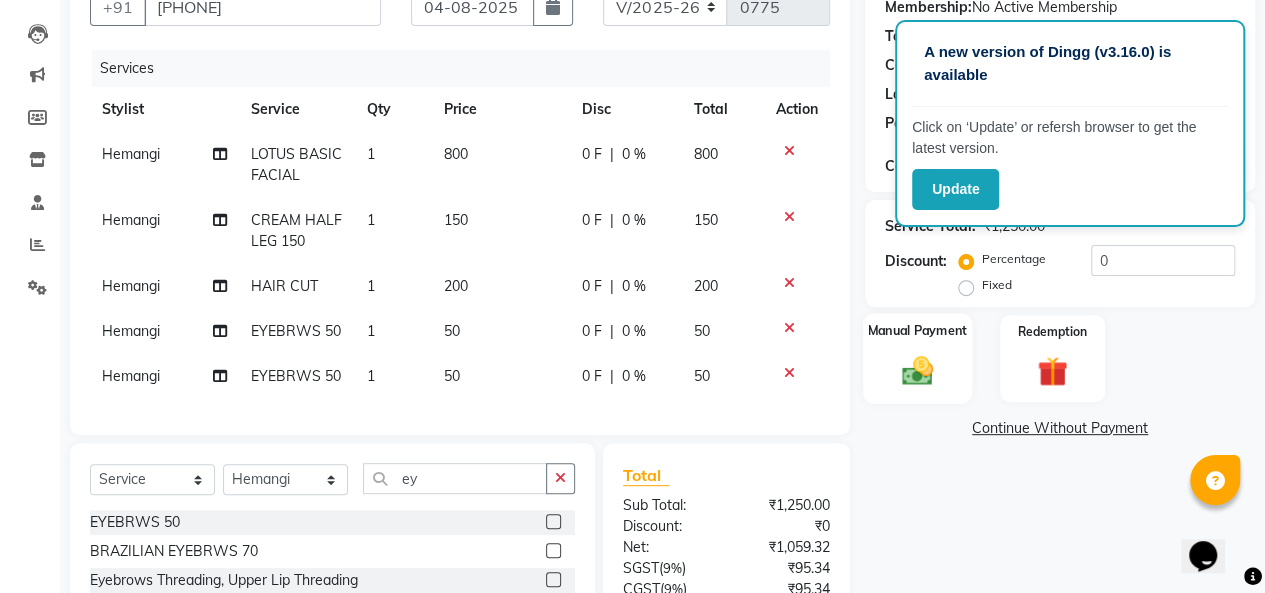click on "Manual Payment" 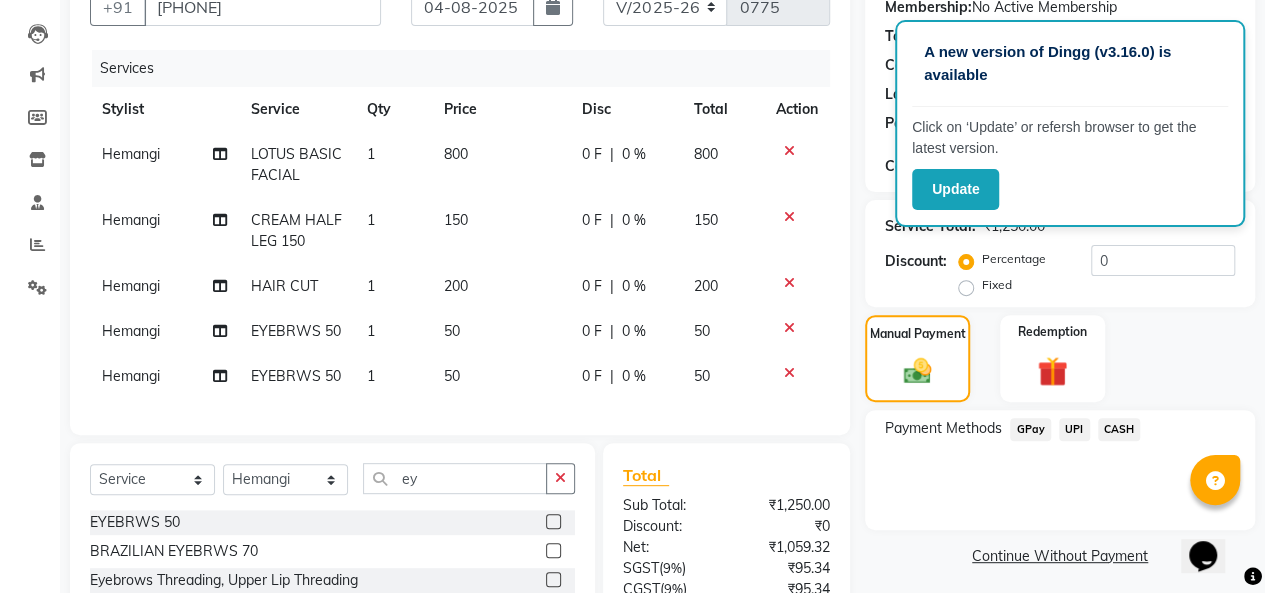 click on "CASH" 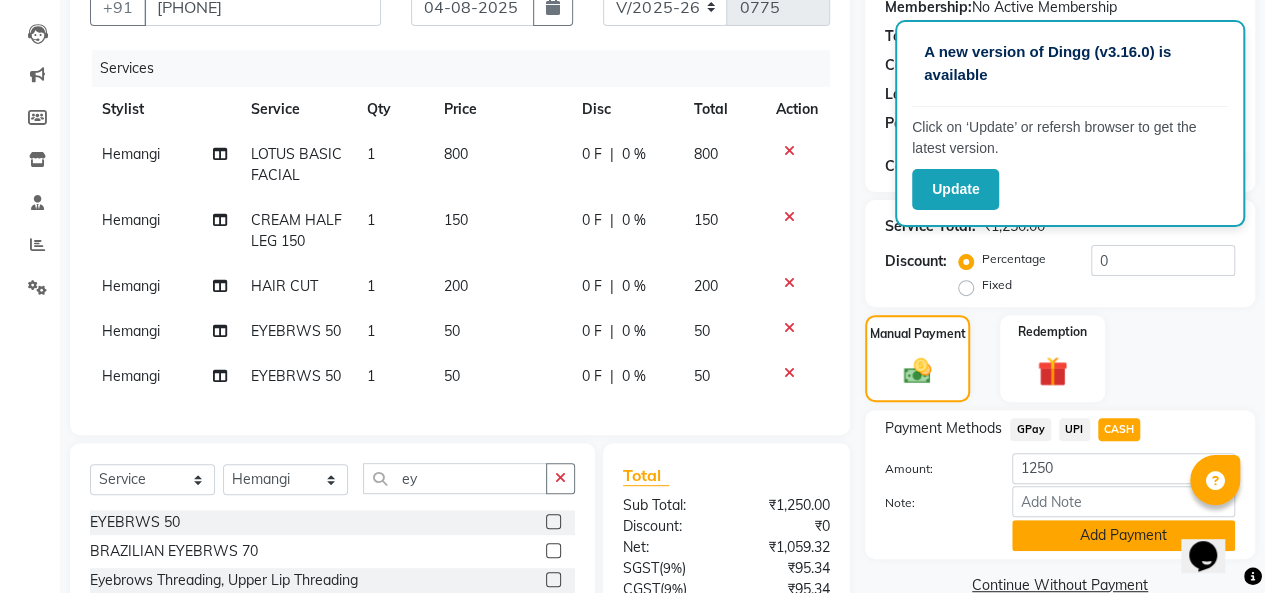 click on "Add Payment" 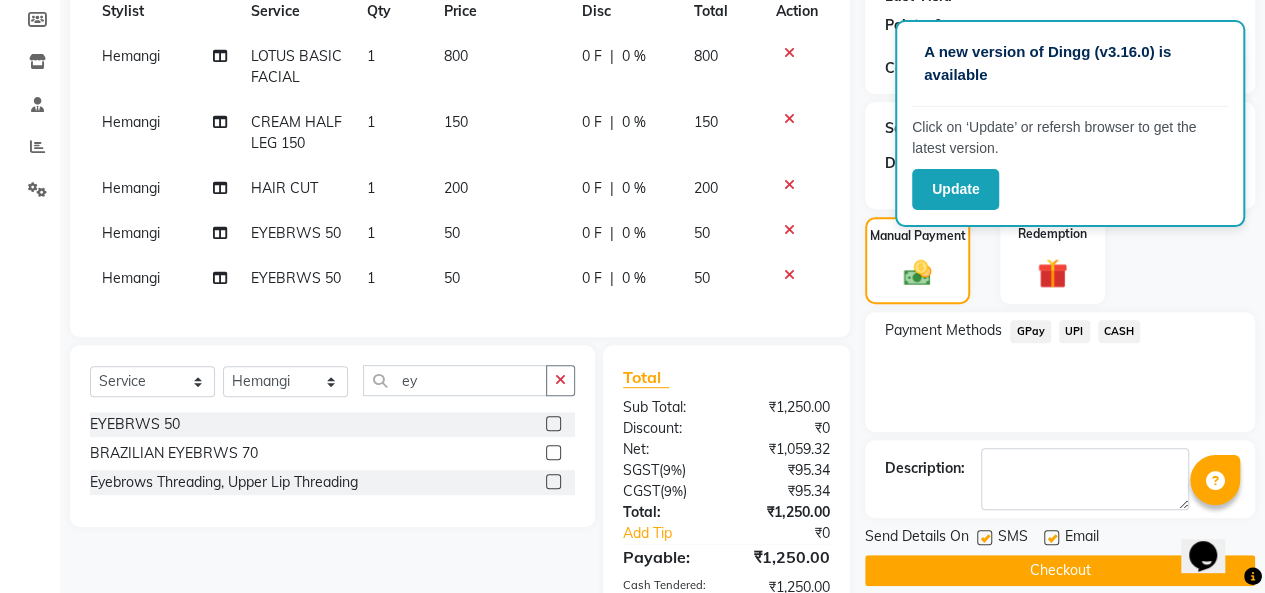 scroll, scrollTop: 302, scrollLeft: 0, axis: vertical 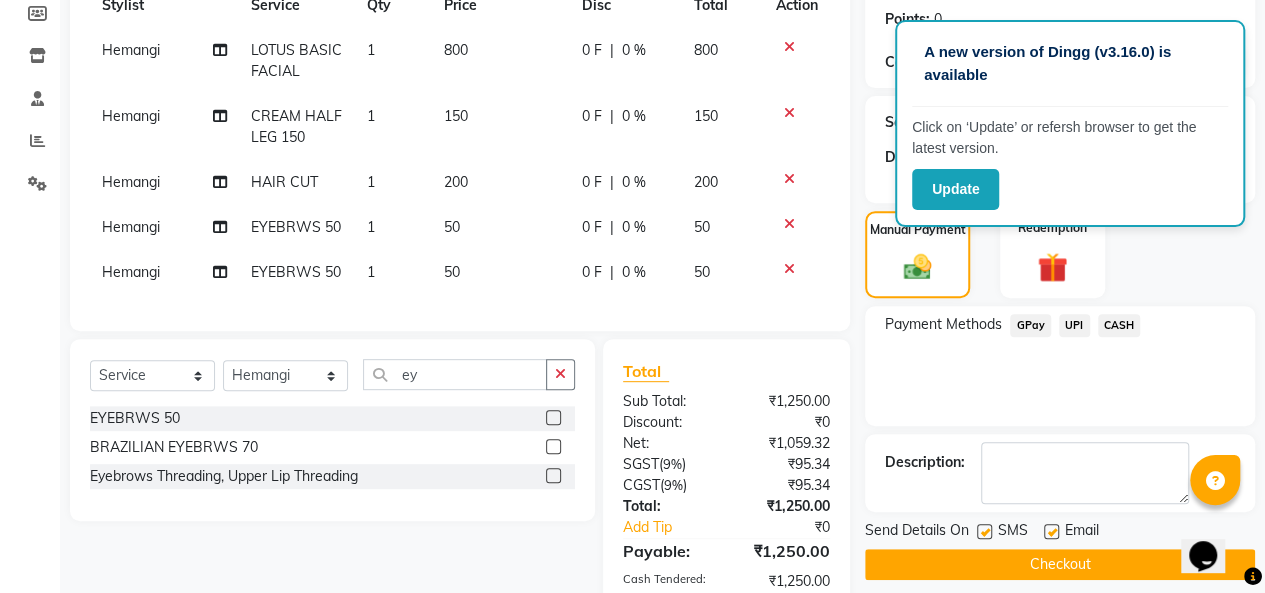 click 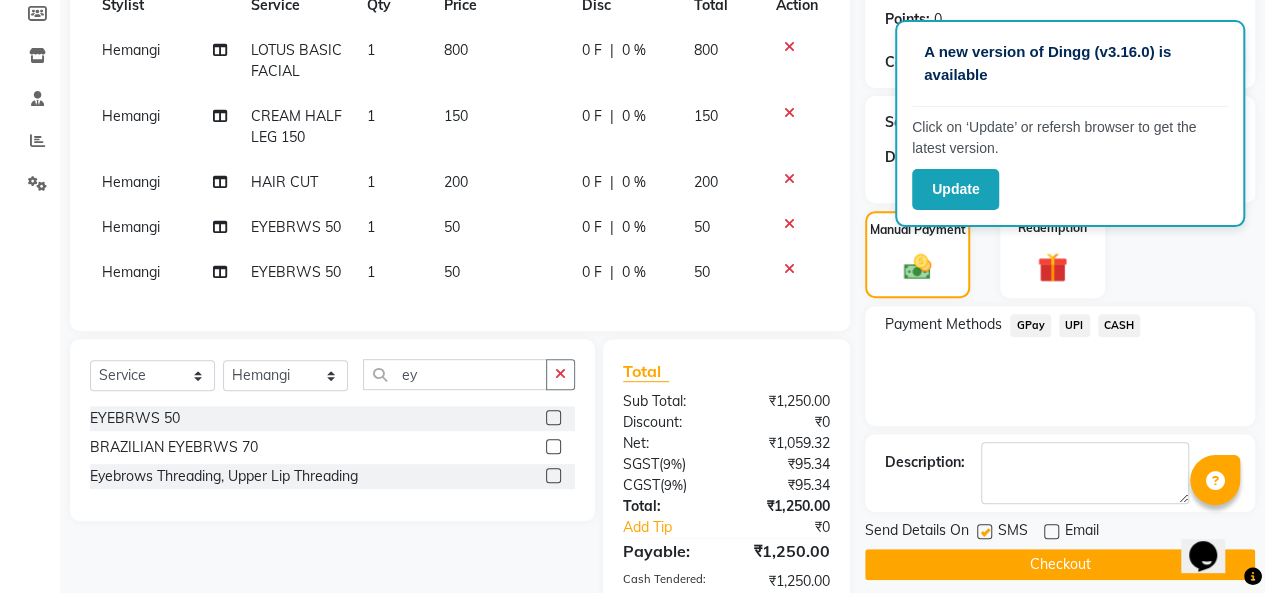 click on "Checkout" 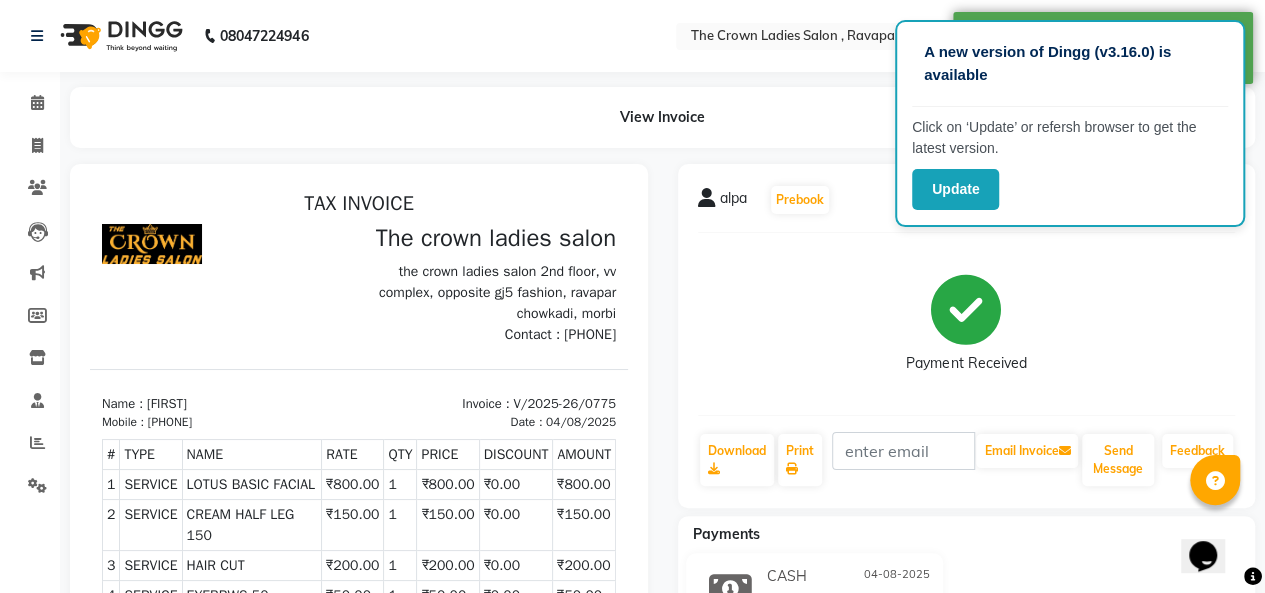 scroll, scrollTop: 0, scrollLeft: 0, axis: both 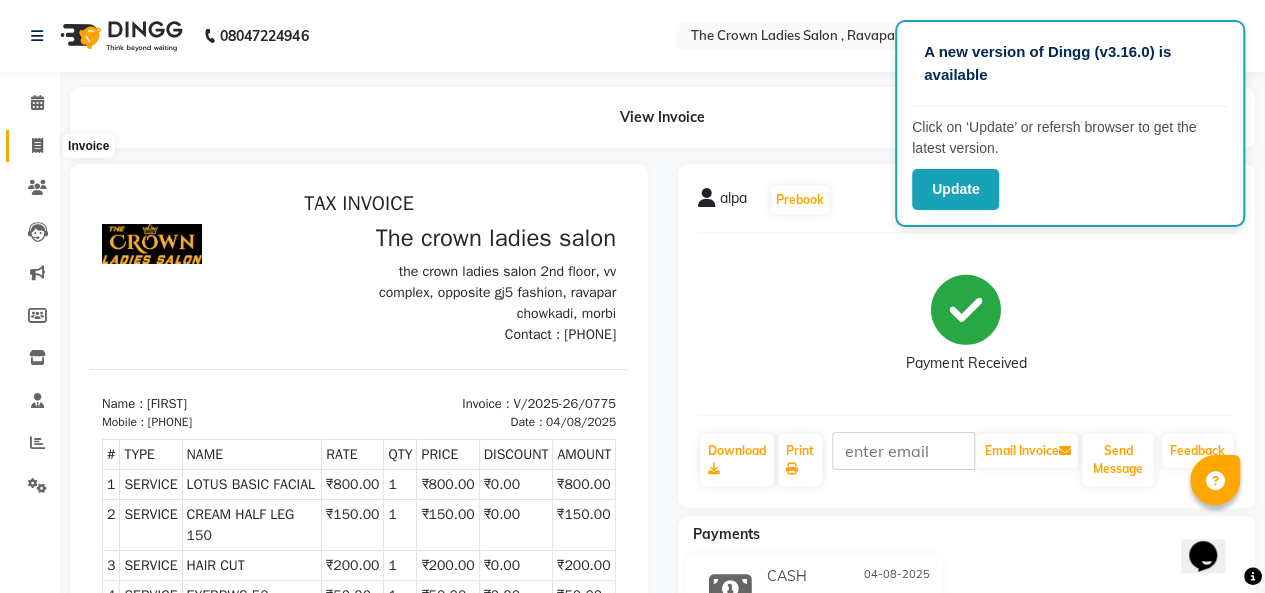 click 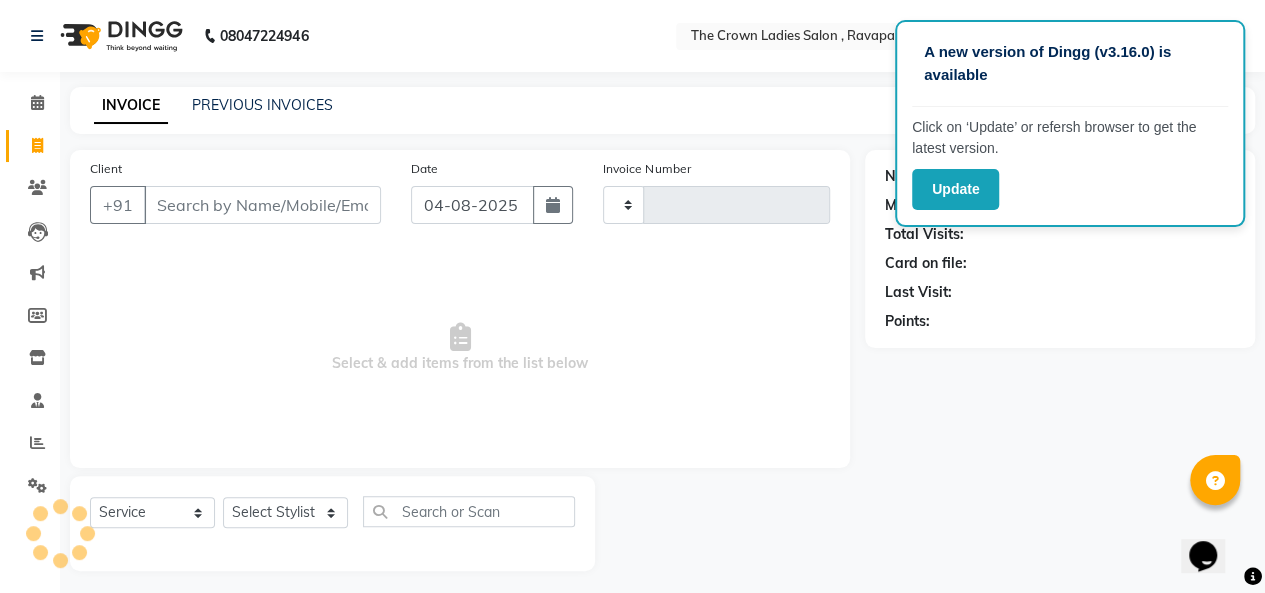 scroll, scrollTop: 7, scrollLeft: 0, axis: vertical 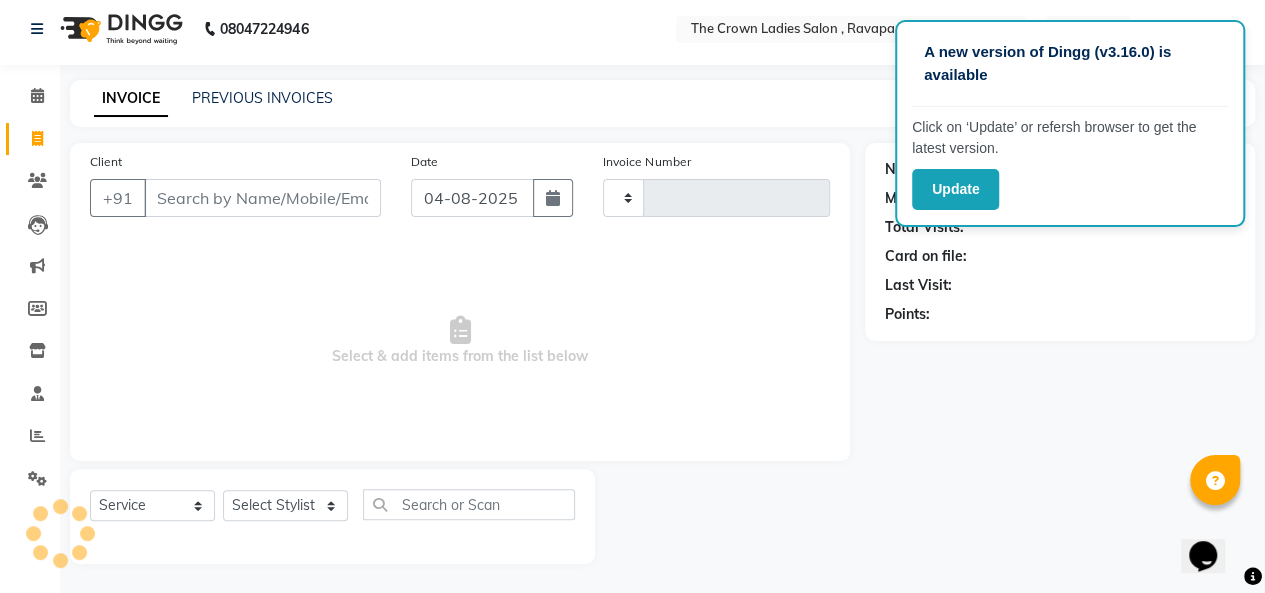 type on "0776" 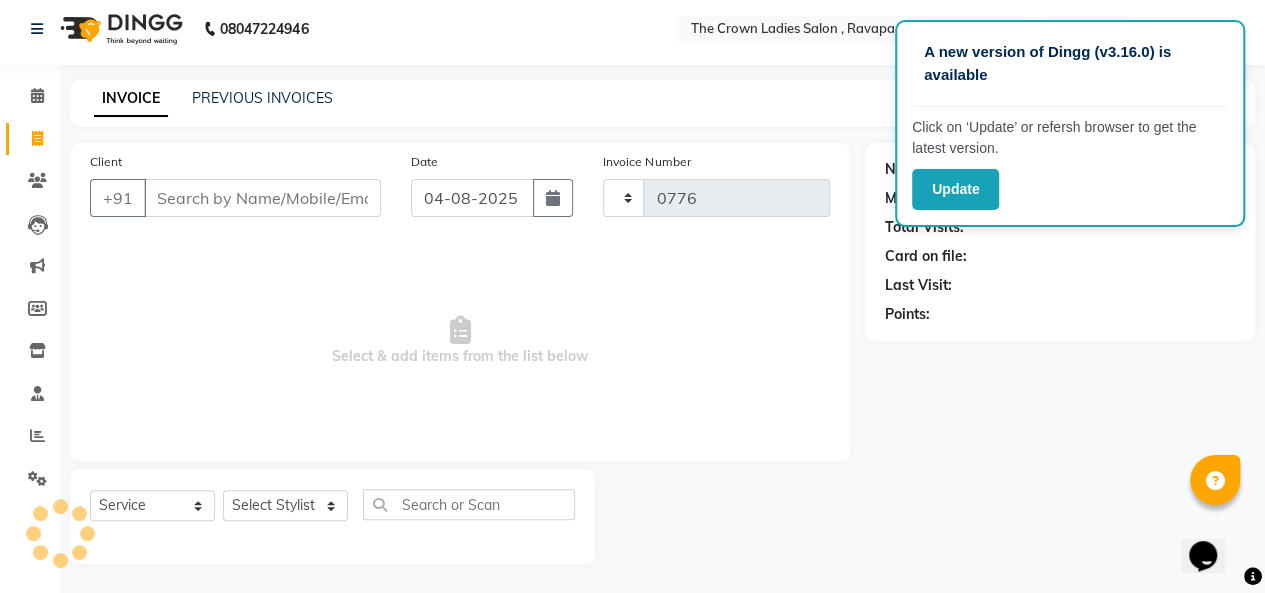select on "7627" 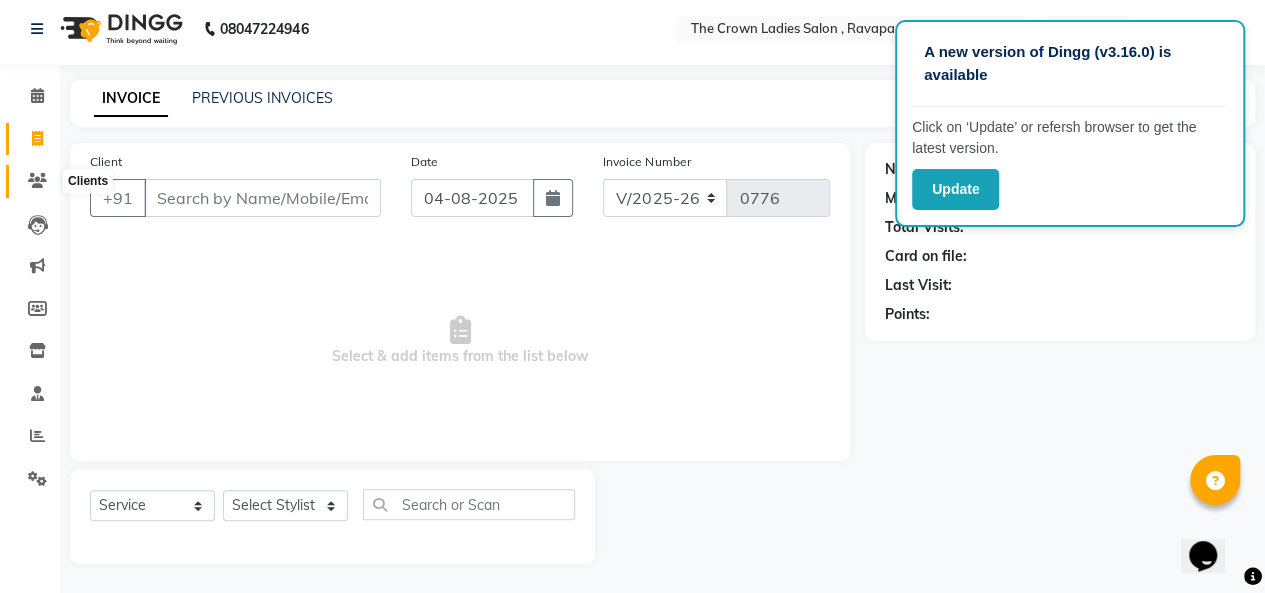click 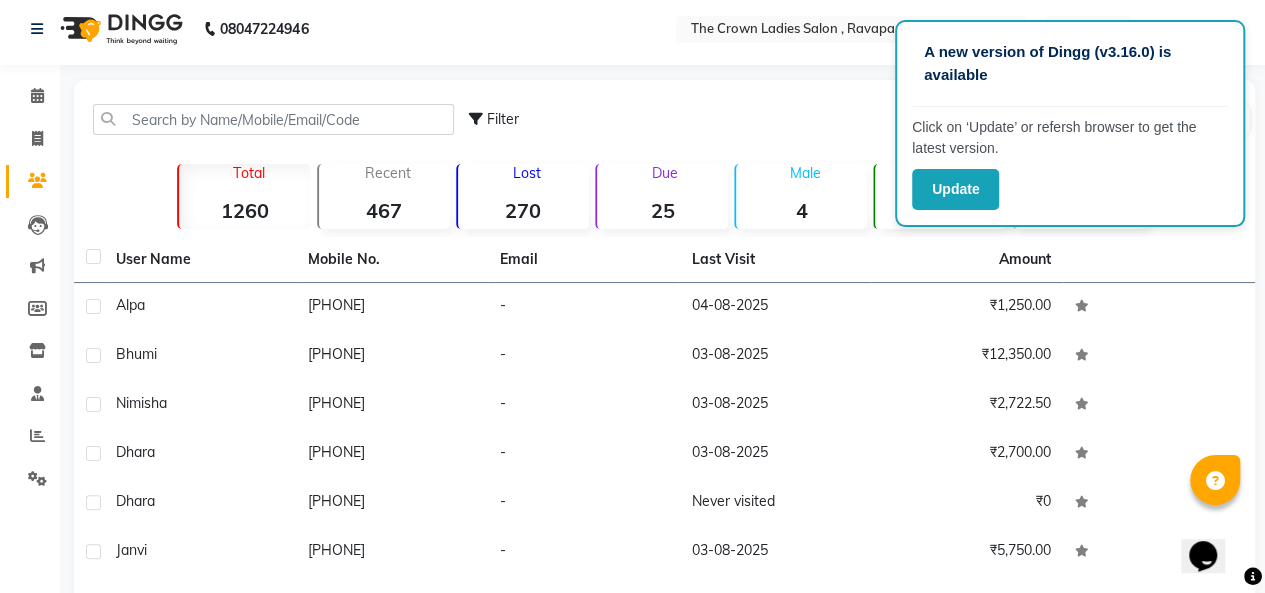 click 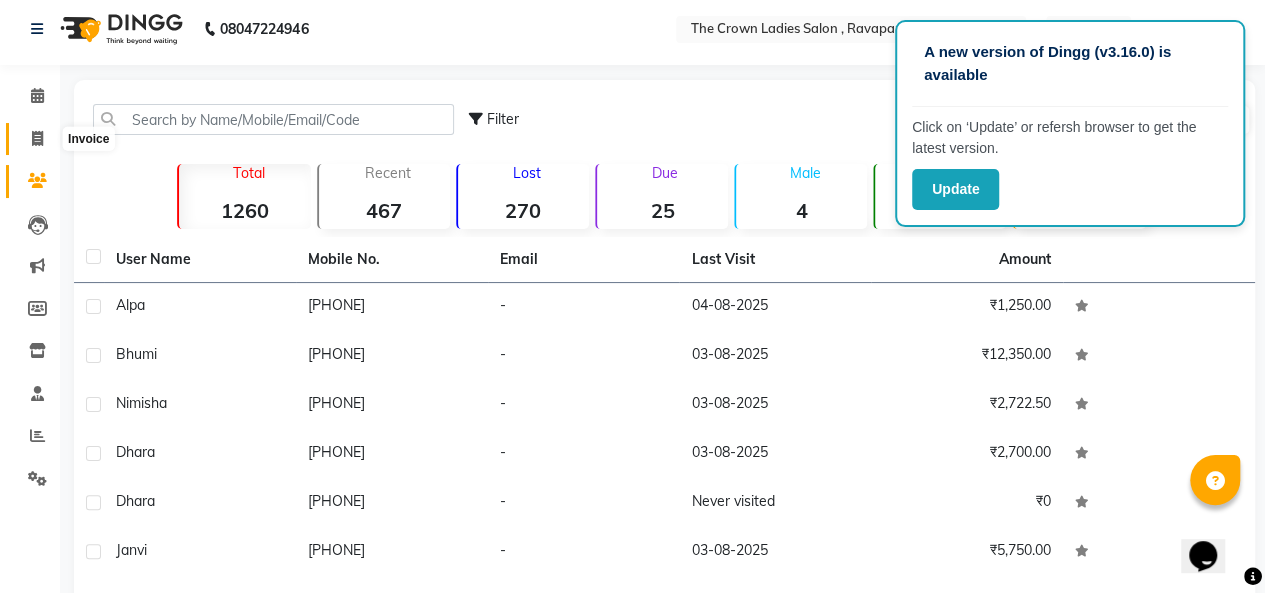 drag, startPoint x: 36, startPoint y: 178, endPoint x: 38, endPoint y: 135, distance: 43.046486 